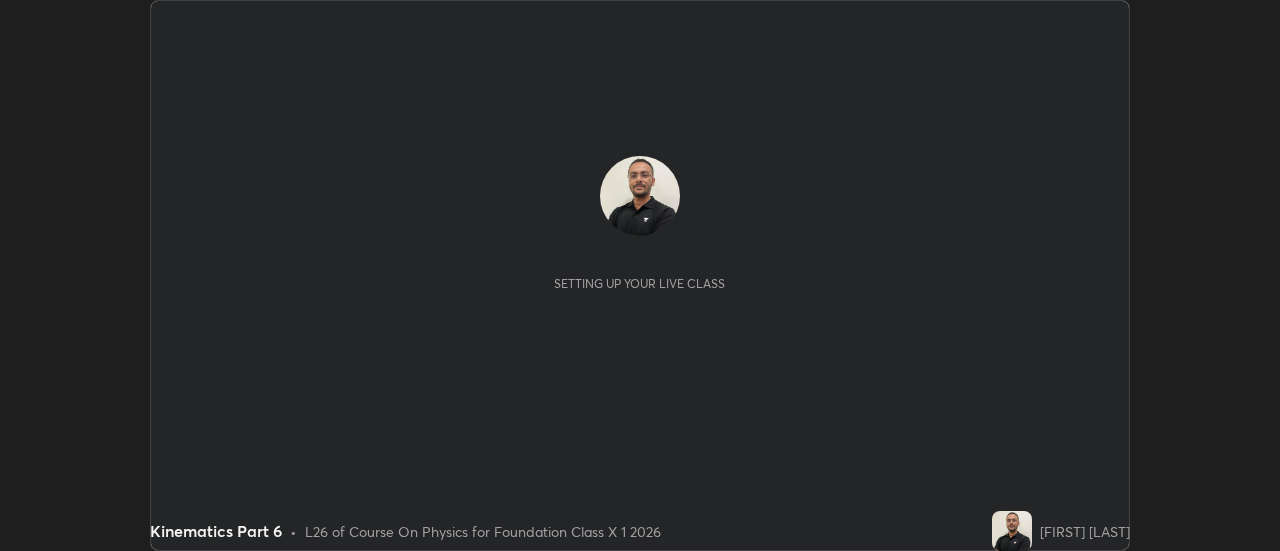 scroll, scrollTop: 0, scrollLeft: 0, axis: both 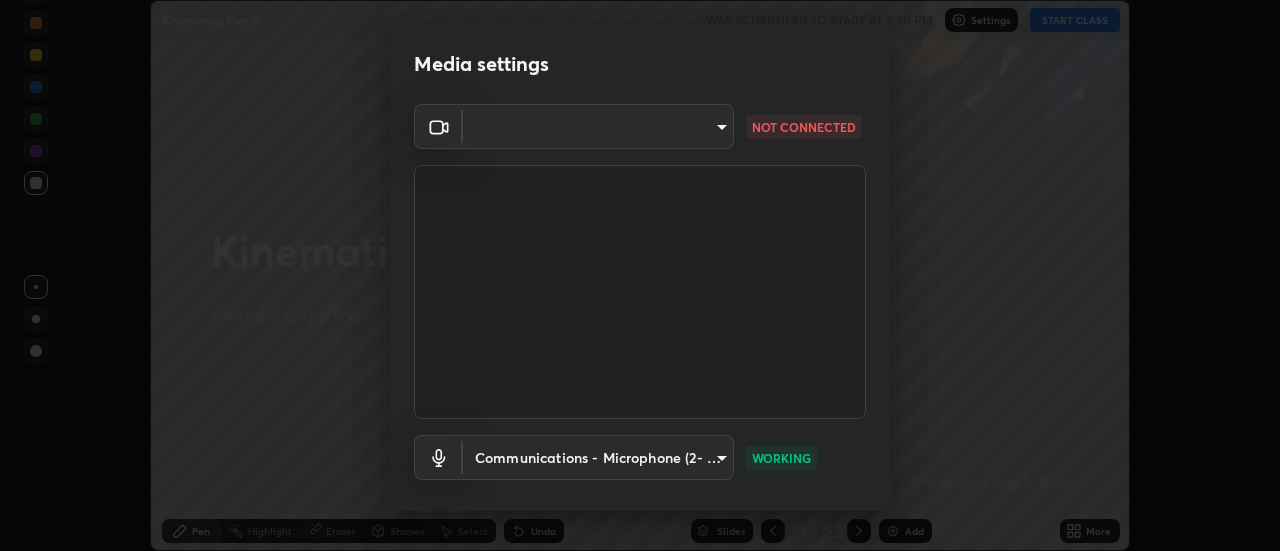click on "Erase all Kinematics Part 6 WAS SCHEDULED TO START AT  5:30 PM Settings START CLASS Setting up your live class Kinematics Part 6 • L26 of Course On Physics for Foundation Class X 1 2026 [FIRST] [LAST] Pen Highlight Eraser Shapes Select Undo Slides 2 / 2 Add More Enable hand raising Enable raise hand to speak to learners. Once enabled, chat will be turned off temporarily. Enable x   No doubts shared Encourage your learners to ask a doubt for better clarity Report an issue Reason for reporting Buffering Chat not working Audio - Video sync issue Educator video quality low ​ Attach an image Report Media settings ​ NOT CONNECTED Communications - Microphone (2- High Definition Audio Device) communications WORKING 1 / 5 Next" at bounding box center [640, 275] 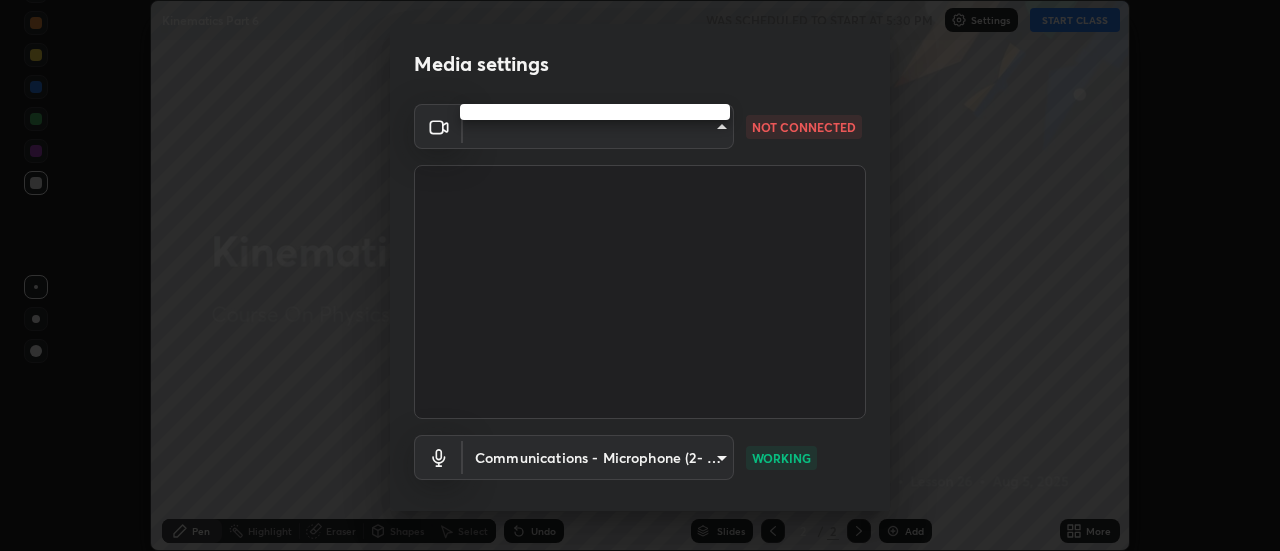 click at bounding box center [640, 275] 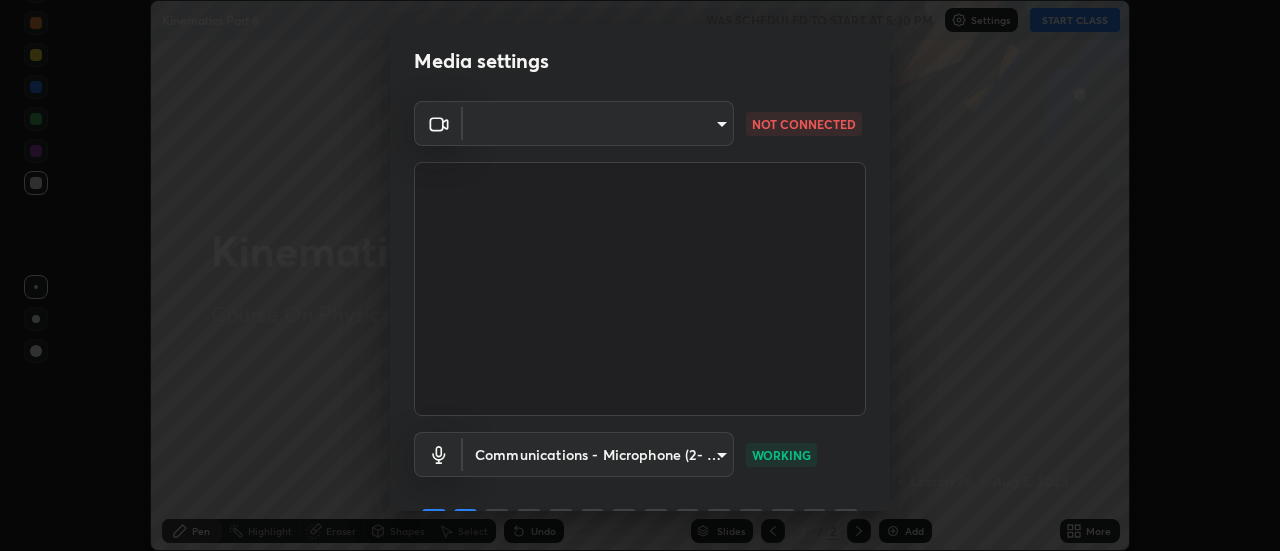 scroll, scrollTop: 0, scrollLeft: 0, axis: both 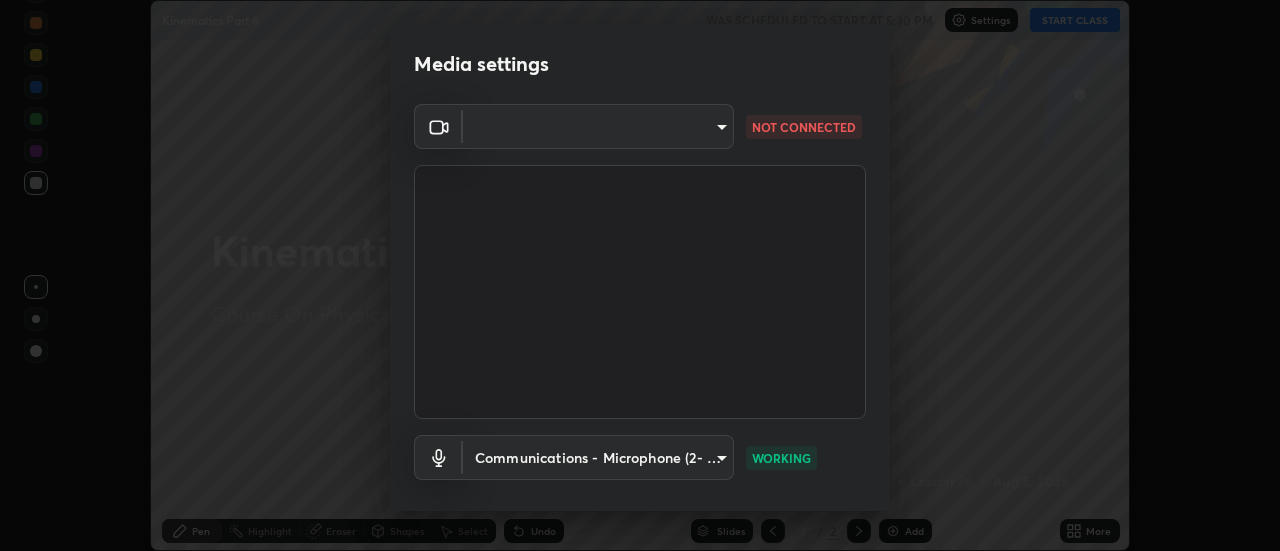 click on "Erase all Kinematics Part 6 WAS SCHEDULED TO START AT  5:30 PM Settings START CLASS Setting up your live class Kinematics Part 6 • L26 of Course On Physics for Foundation Class X 1 2026 Sidharth Choudhary Pen Highlight Eraser Shapes Select Undo Slides 2 / 2 Add More Enable hand raising Enable raise hand to speak to learners. Once enabled, chat will be turned off temporarily. Enable x   No doubts shared Encourage your learners to ask a doubt for better clarity Report an issue Reason for reporting Buffering Chat not working Audio - Video sync issue Educator video quality low ​ Attach an image Report Media settings ​ NOT CONNECTED Communications - Microphone (2- High Definition Audio Device) communications WORKING 1 / 5 Next" at bounding box center [640, 275] 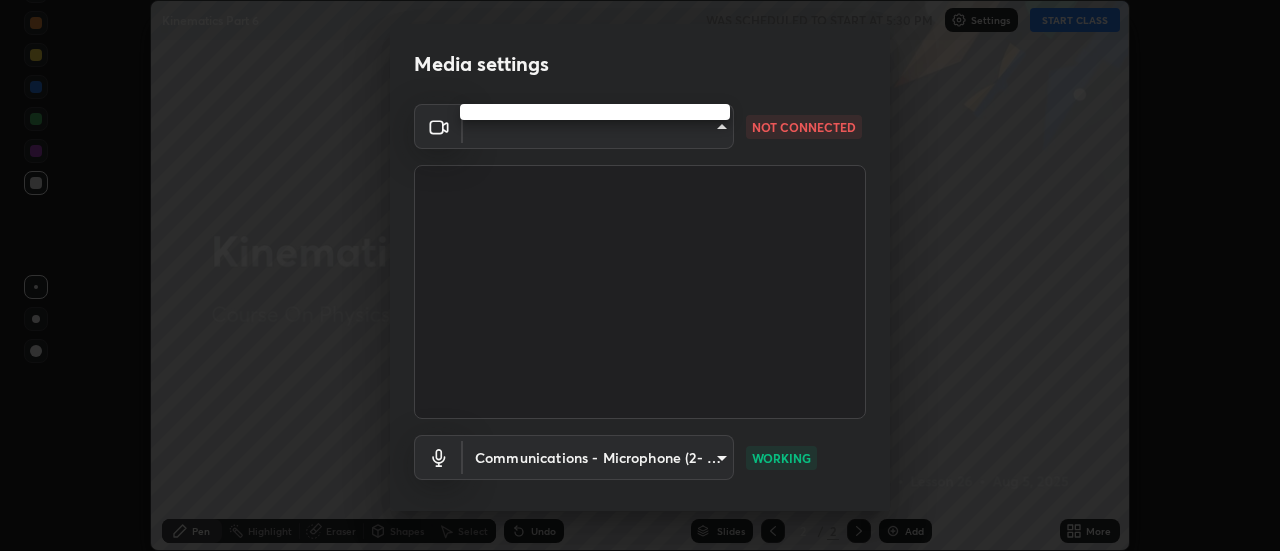 click at bounding box center (640, 275) 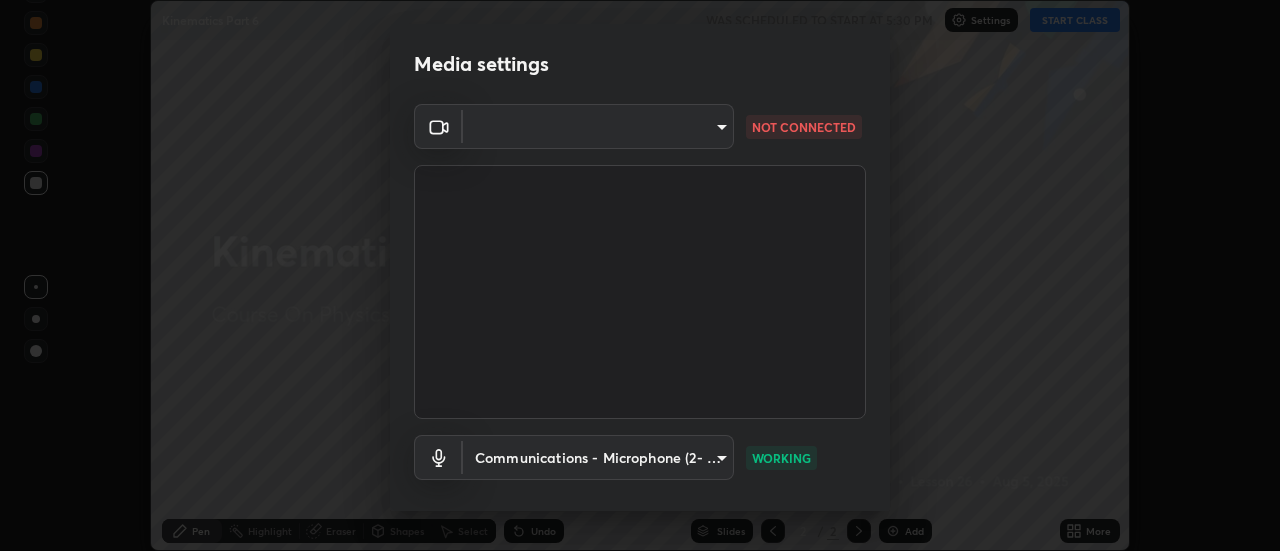click on "Erase all Kinematics Part 6 WAS SCHEDULED TO START AT  5:30 PM Settings START CLASS Setting up your live class Kinematics Part 6 • L26 of Course On Physics for Foundation Class X 1 2026 Sidharth Choudhary Pen Highlight Eraser Shapes Select Undo Slides 2 / 2 Add More Enable hand raising Enable raise hand to speak to learners. Once enabled, chat will be turned off temporarily. Enable x   No doubts shared Encourage your learners to ask a doubt for better clarity Report an issue Reason for reporting Buffering Chat not working Audio - Video sync issue Educator video quality low ​ Attach an image Report Media settings ​ NOT CONNECTED Communications - Microphone (2- High Definition Audio Device) communications WORKING 1 / 5 Next" at bounding box center [640, 275] 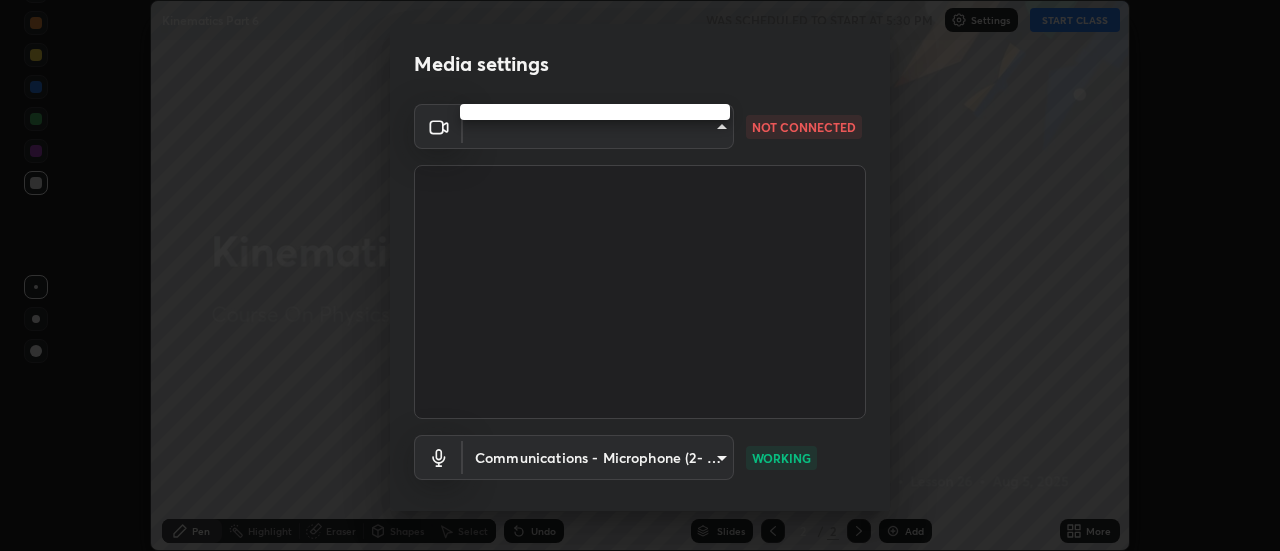 click at bounding box center (640, 275) 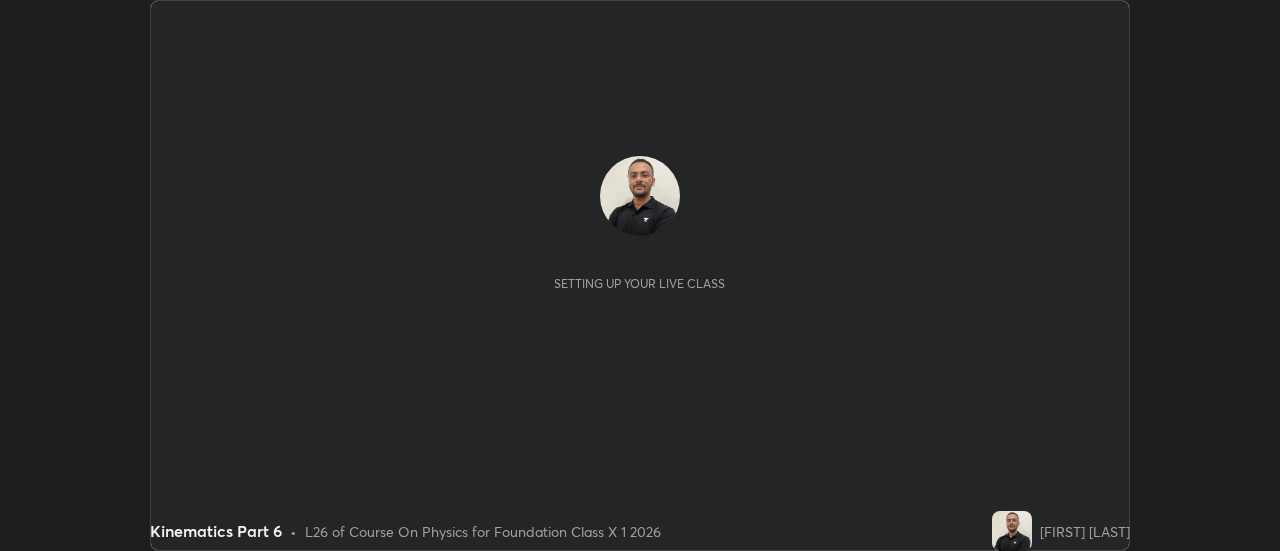 scroll, scrollTop: 0, scrollLeft: 0, axis: both 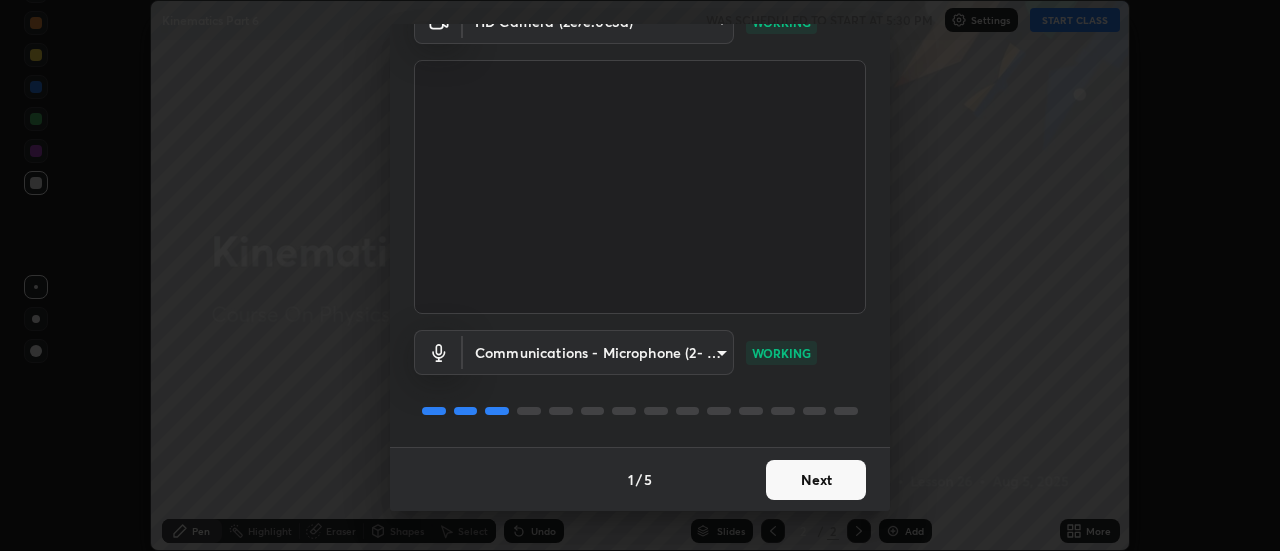 click on "Next" at bounding box center [816, 480] 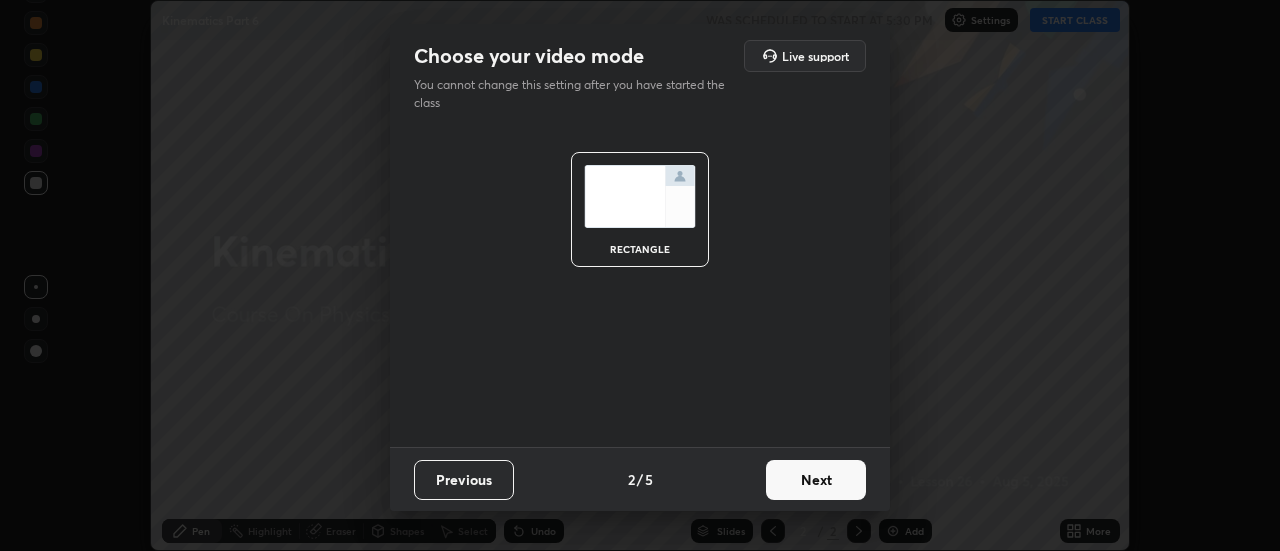 scroll, scrollTop: 0, scrollLeft: 0, axis: both 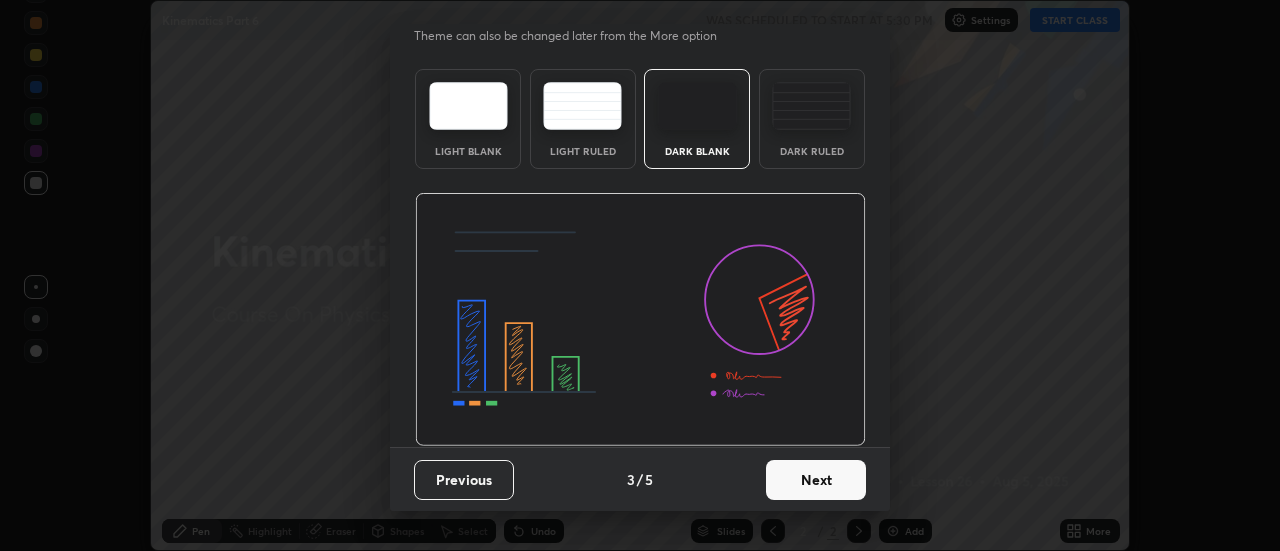 click on "Next" at bounding box center (816, 480) 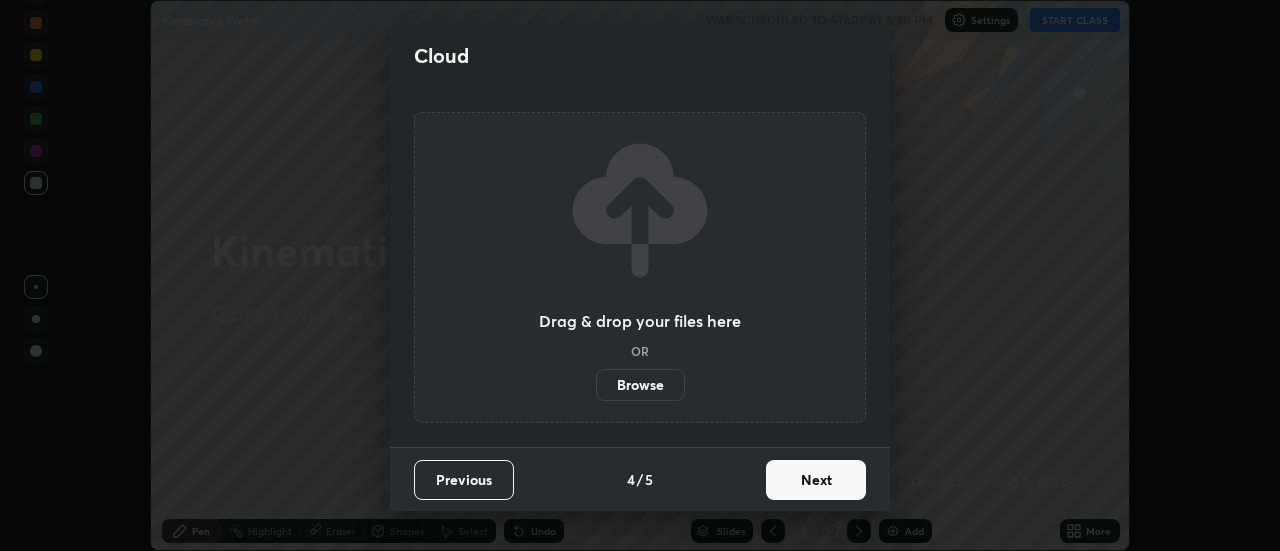 scroll, scrollTop: 0, scrollLeft: 0, axis: both 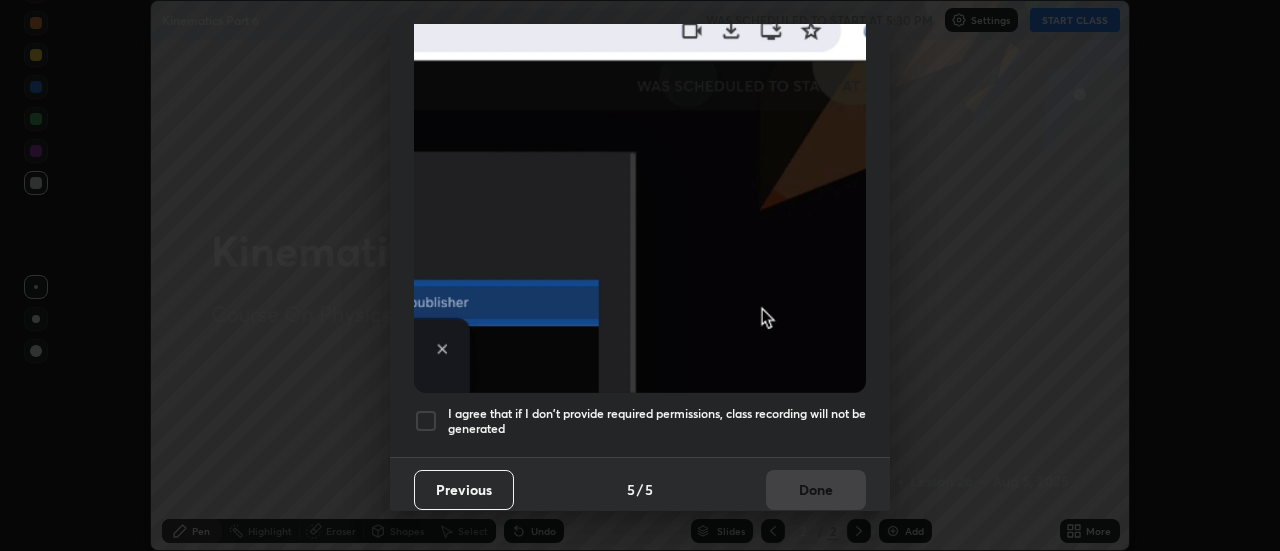 click on "I agree that if I don't provide required permissions, class recording will not be generated" at bounding box center [657, 421] 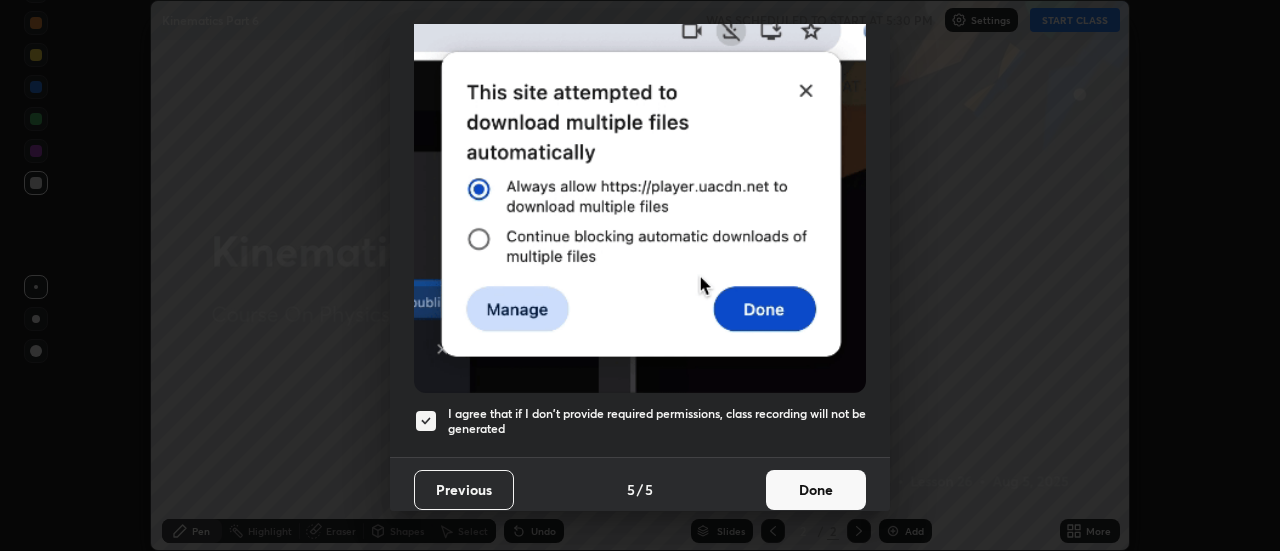 click on "Done" at bounding box center [816, 490] 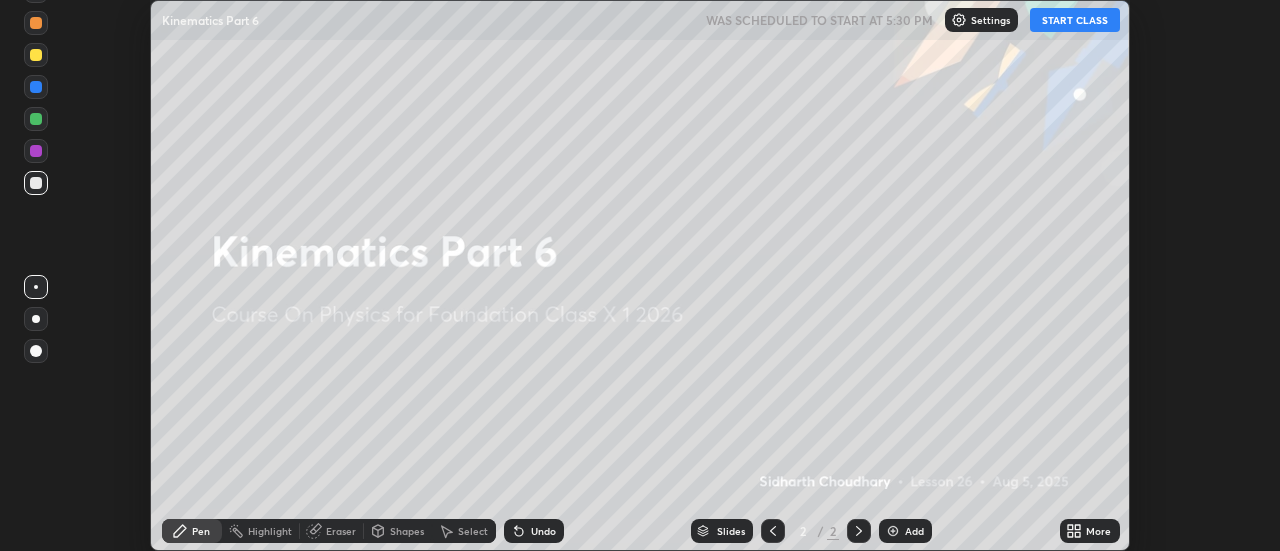 click on "START CLASS" at bounding box center (1075, 20) 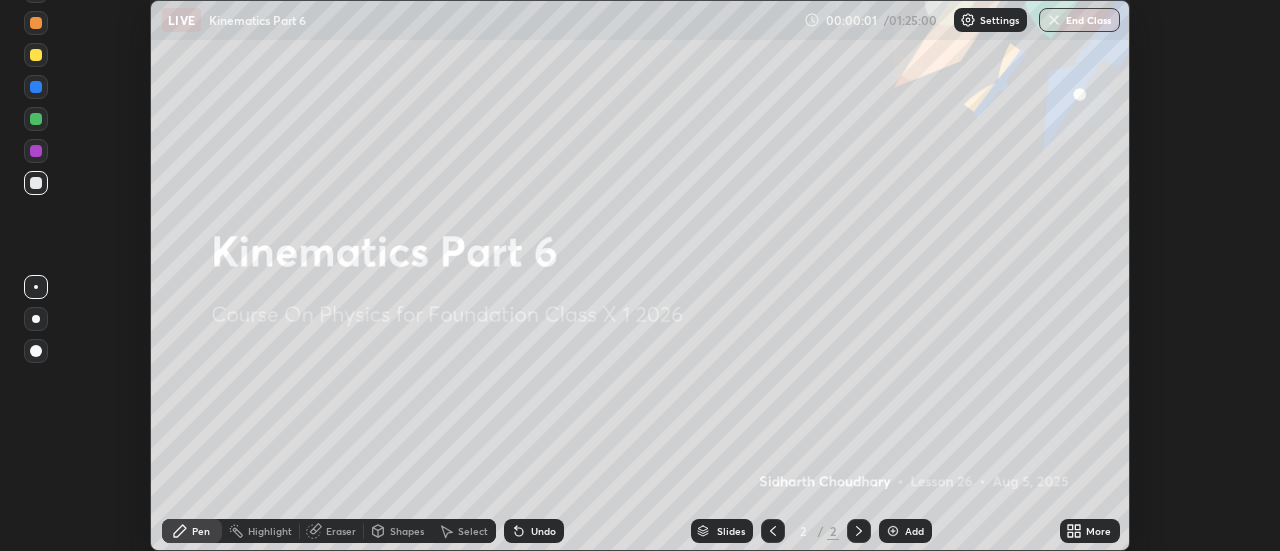 click on "More" at bounding box center (1098, 531) 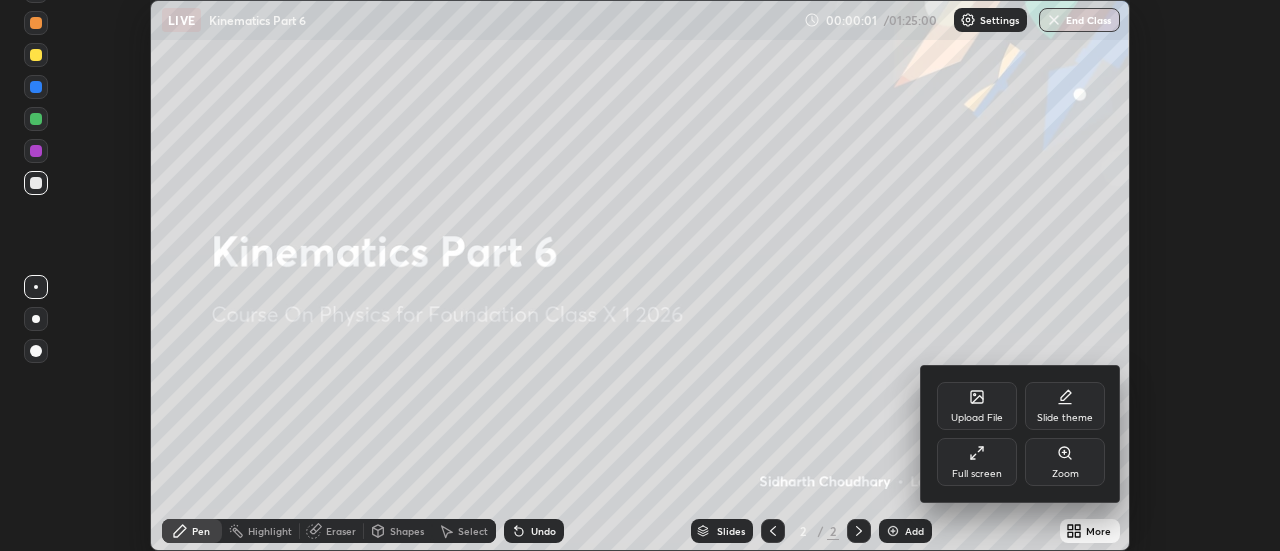 click on "Full screen" at bounding box center (977, 462) 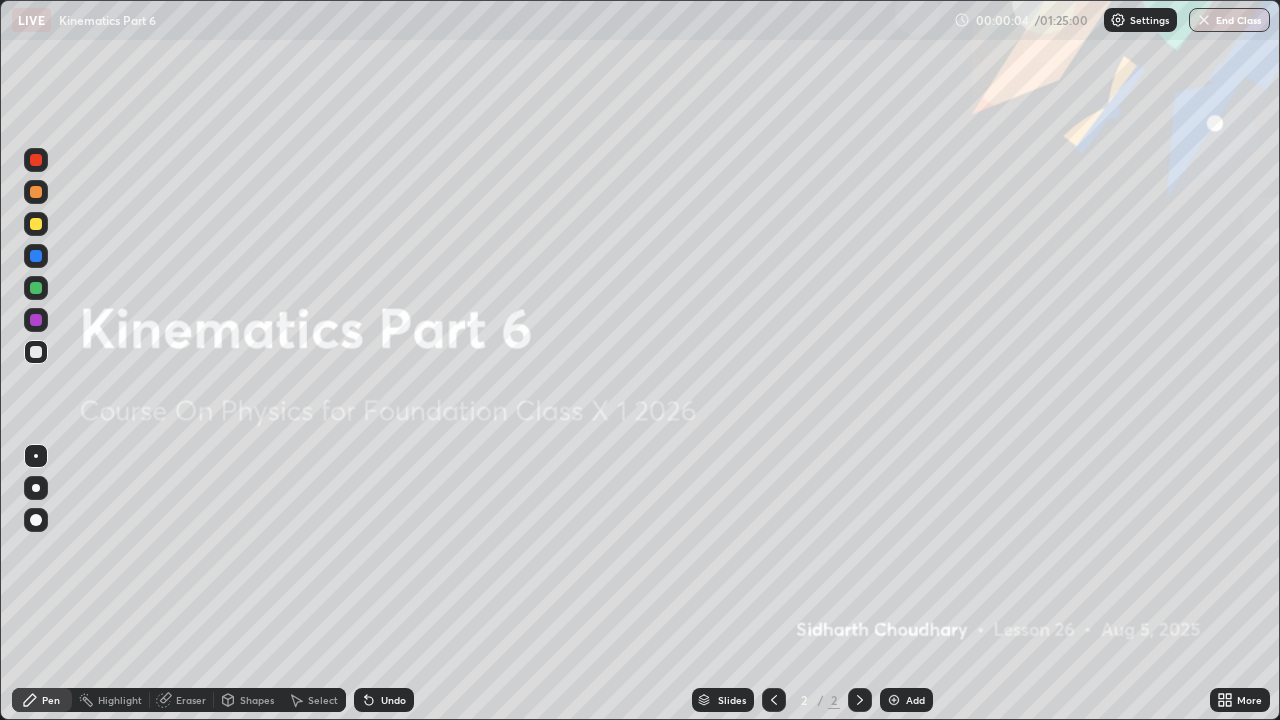 scroll, scrollTop: 99280, scrollLeft: 98720, axis: both 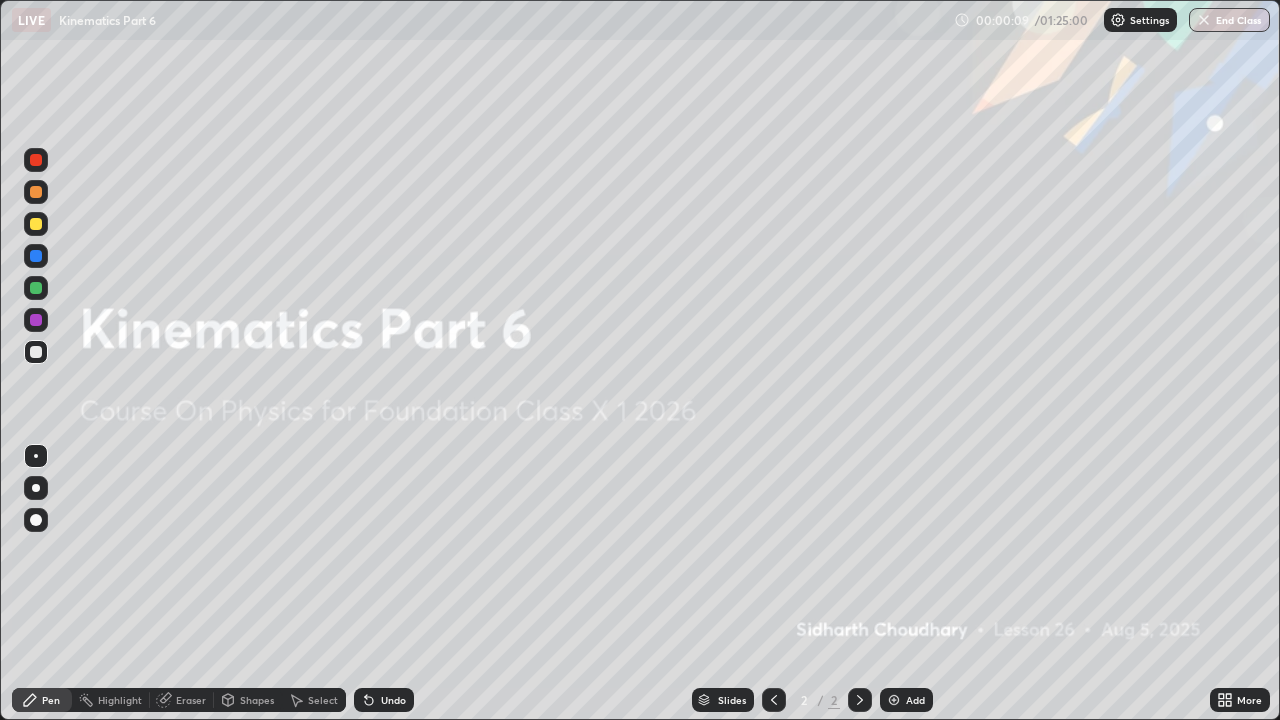 click on "Add" at bounding box center (915, 700) 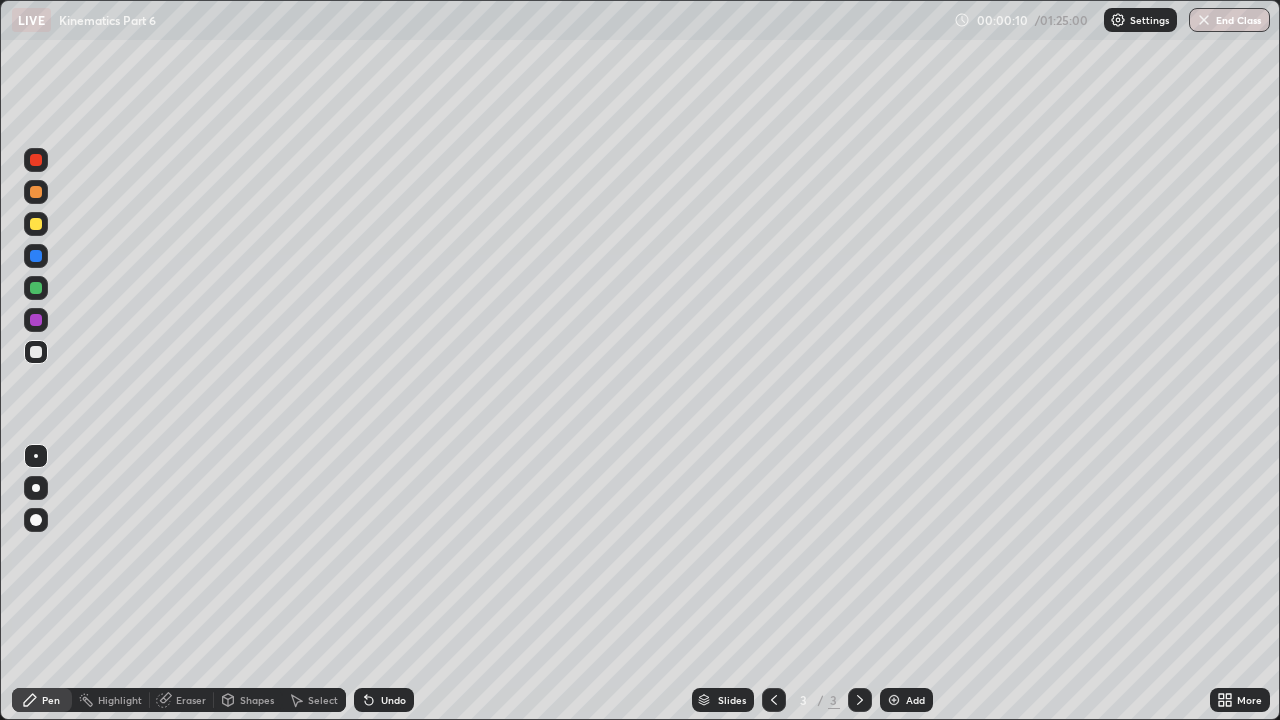 click at bounding box center (36, 488) 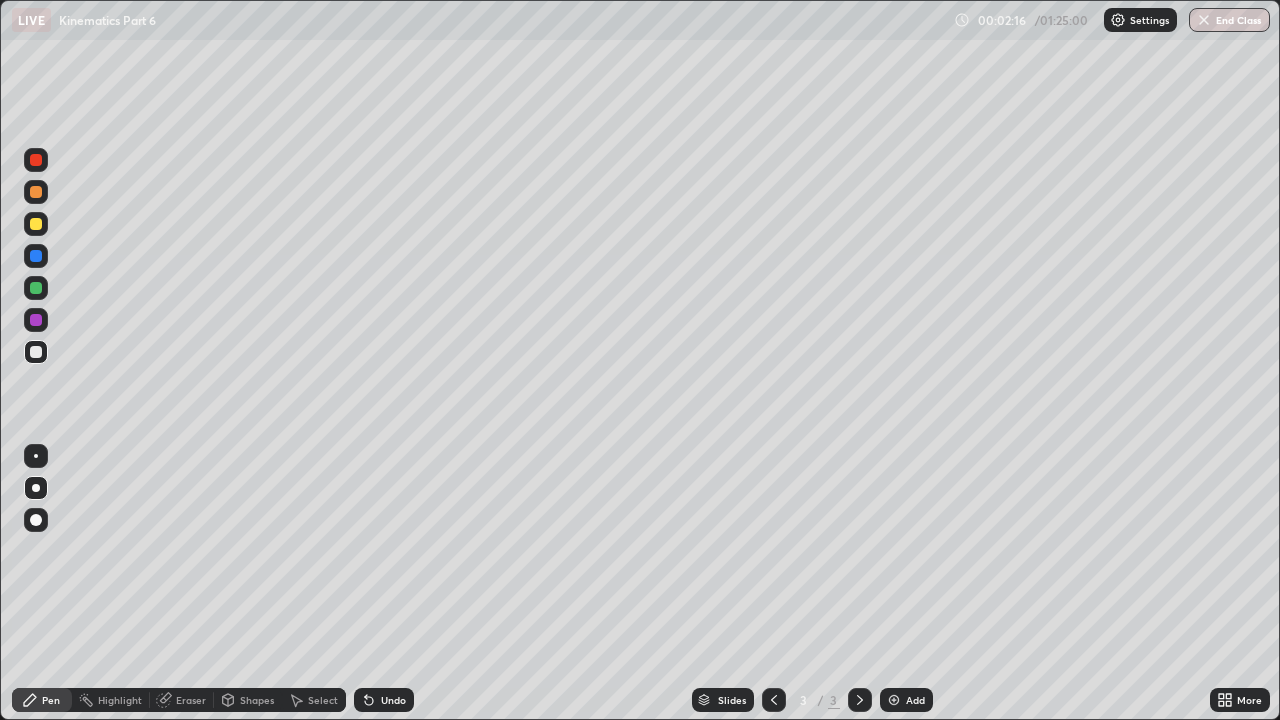 click at bounding box center [36, 224] 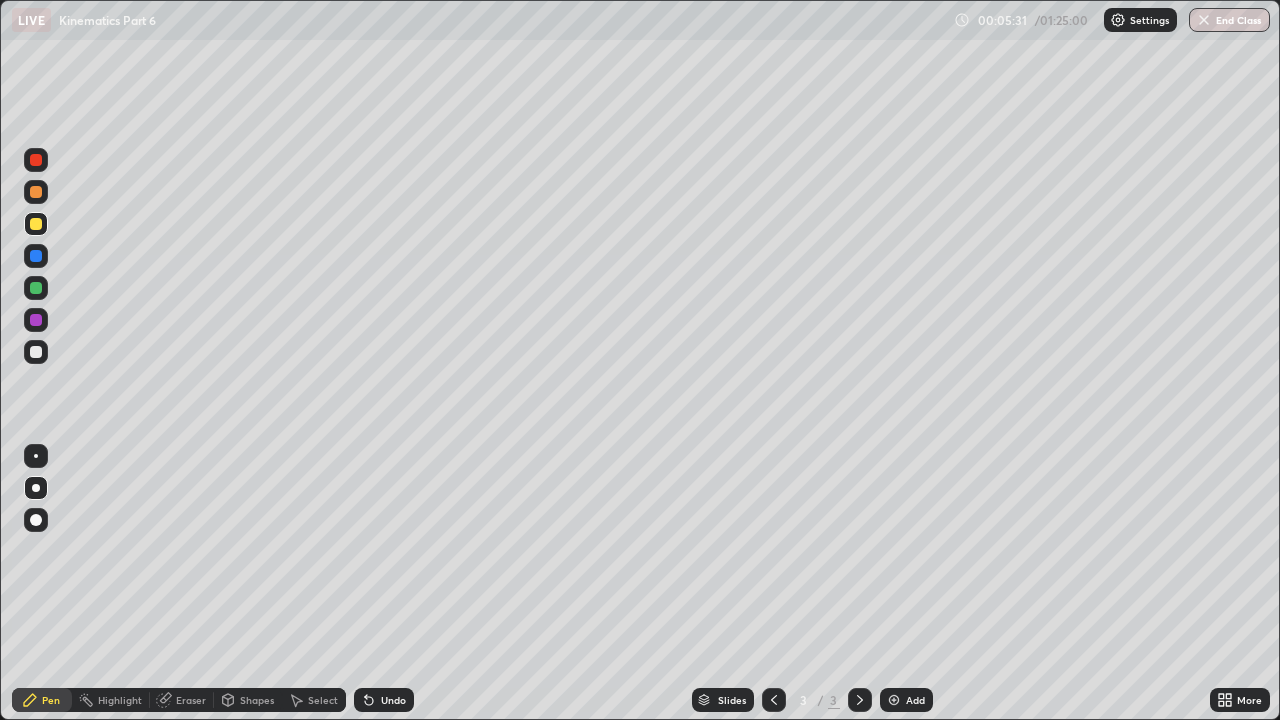 click on "Add" at bounding box center [915, 700] 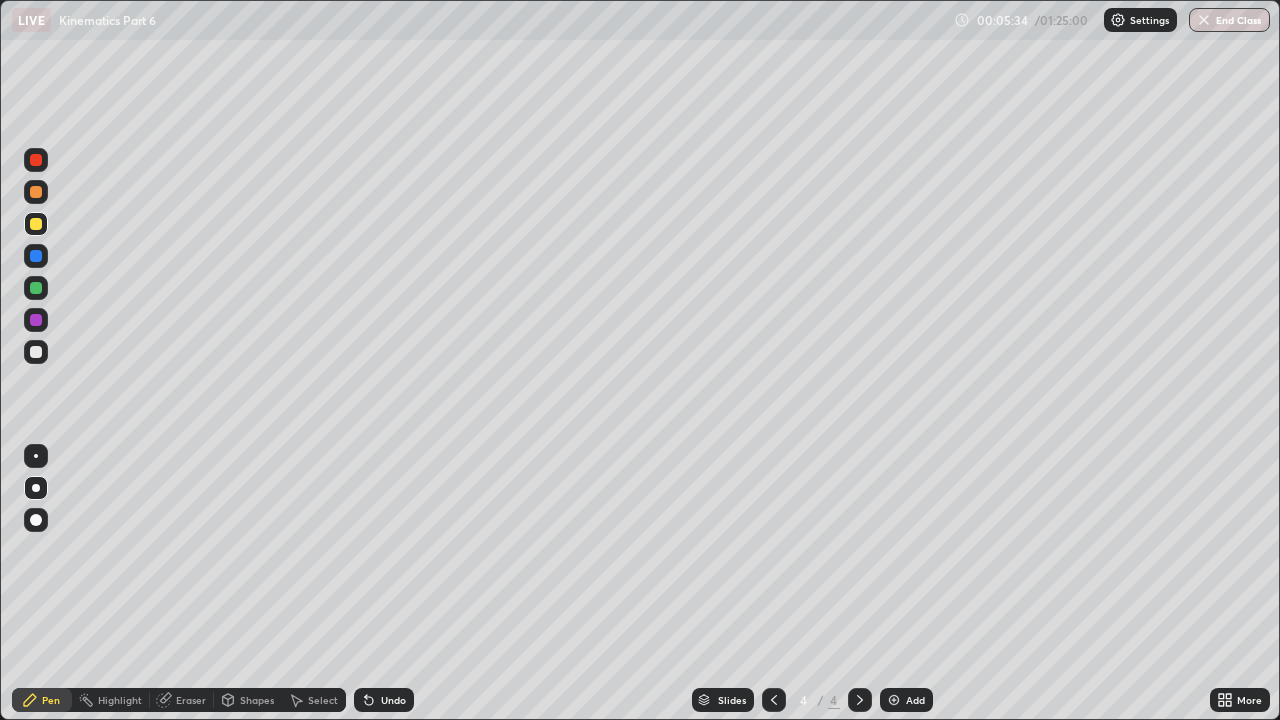 click at bounding box center [36, 488] 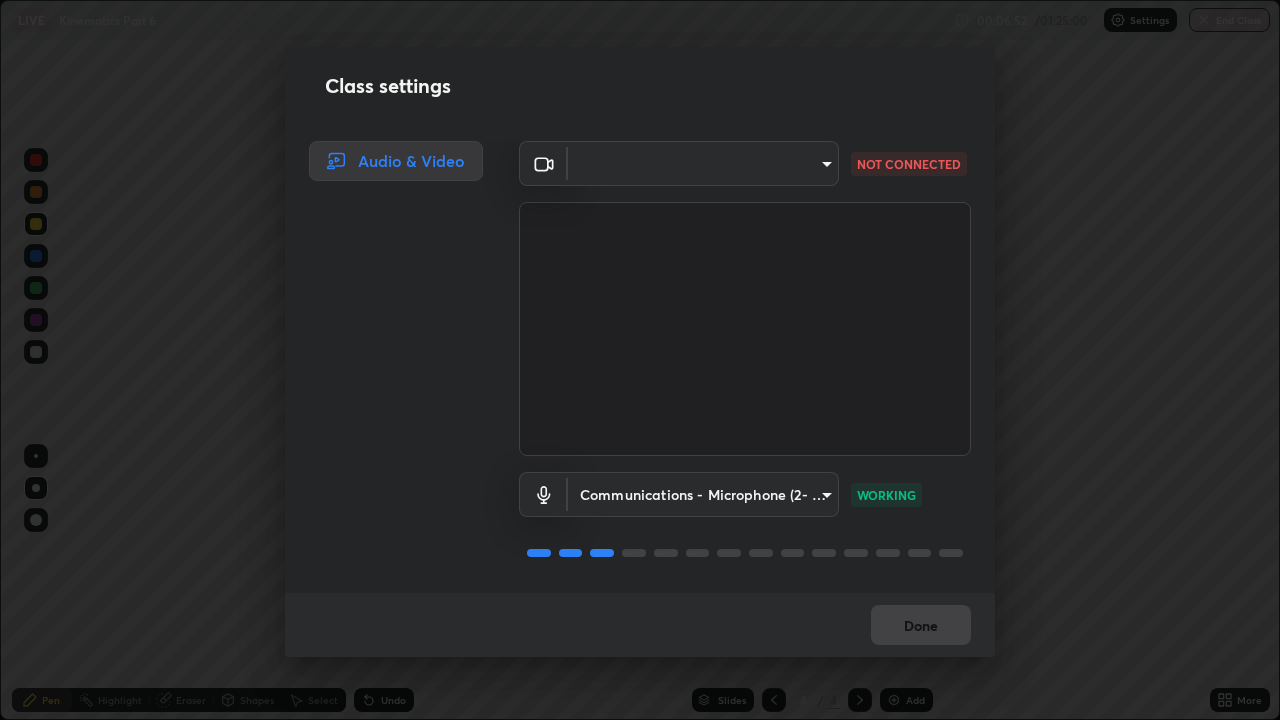 click on "Erase all LIVE Kinematics Part 6 00:06:52 / 01:25:00 Settings End Class Setting up your live class Kinematics Part 6 • L26 of Course On Physics for Foundation Class X 1 2026 [FIRST] [LAST] Pen Highlight Eraser Shapes Select Undo Slides 4 / 4 Add More Enable hand raising Enable raise hand to speak to learners. Once enabled, chat will be turned off temporarily. Enable x No doubts shared Encourage your learners to ask a doubt for better clarity Report an issue Reason for reporting Buffering Chat not working Audio - Video sync issue Educator video quality low Attach an image Report Class settings Audio & Video b57c1fdf91d8206b81865365ded90b33d8a1fe1b168775c287efaf3b62837b4c NOT CONNECTED Communications - Microphone (2- High Definition Audio Device) communications WORKING Done" at bounding box center [640, 360] 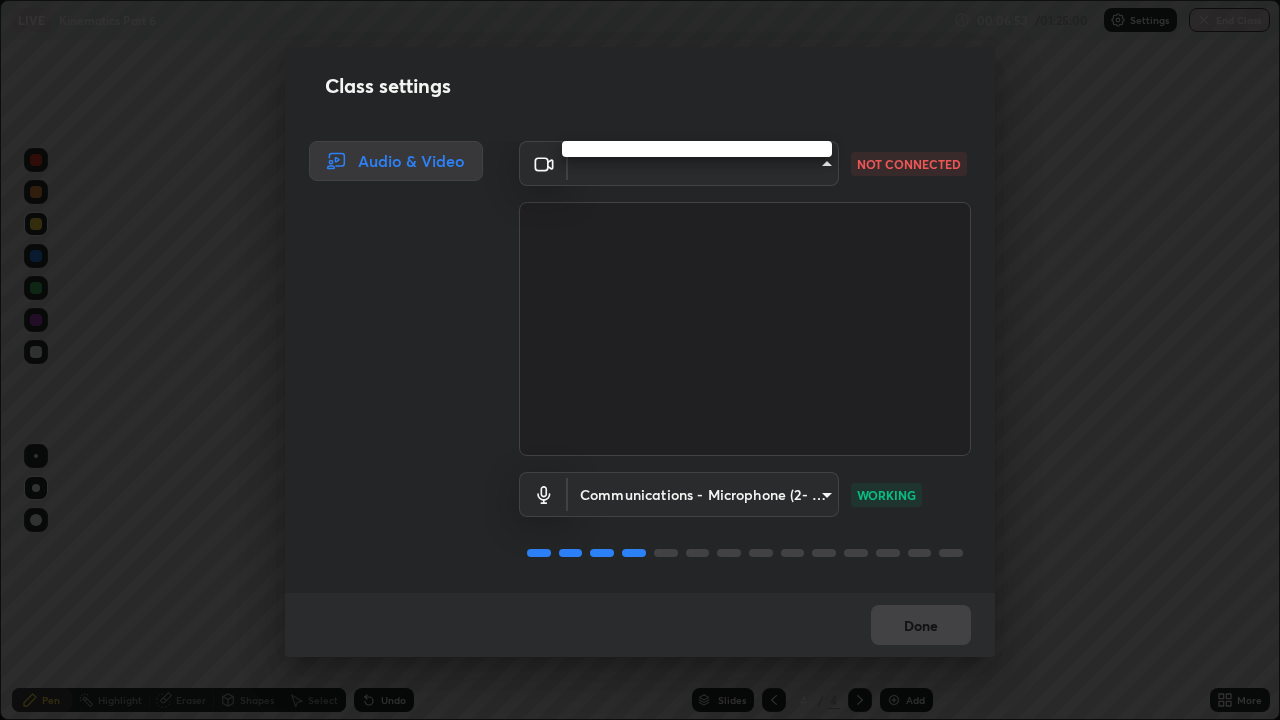 click at bounding box center (640, 360) 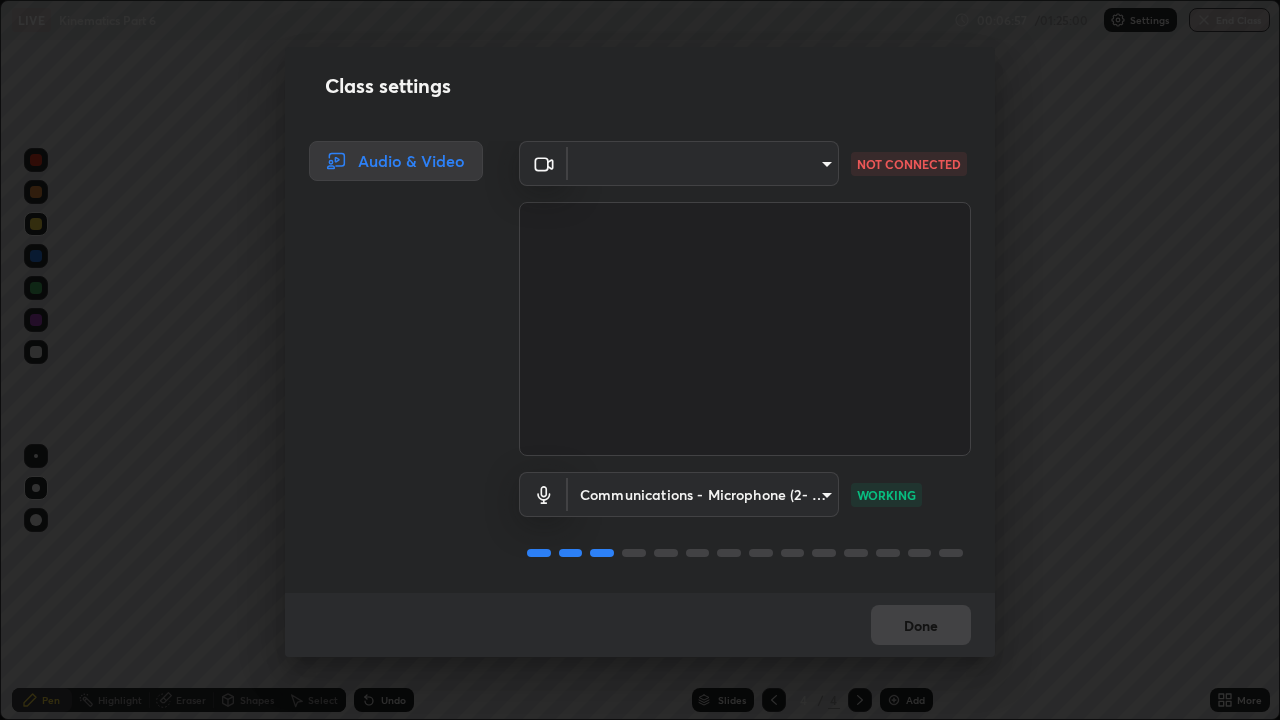 click on "Erase all LIVE Kinematics Part 6 00:06:57 / 01:25:00 Settings End Class Setting up your live class Kinematics Part 6 • L26 of Course On Physics for Foundation Class X 1 2026 [FIRST] [LAST] Pen Highlight Eraser Shapes Select Undo Slides 4 / 4 Add More Enable hand raising Enable raise hand to speak to learners. Once enabled, chat will be turned off temporarily. Enable x No doubts shared Encourage your learners to ask a doubt for better clarity Report an issue Reason for reporting Buffering Chat not working Audio - Video sync issue Educator video quality low Attach an image Report Class settings Audio & Video b57c1fdf91d8206b81865365ded90b33d8a1fe1b168775c287efaf3b62837b4c NOT CONNECTED Communications - Microphone (2- High Definition Audio Device) communications WORKING Done" at bounding box center (640, 360) 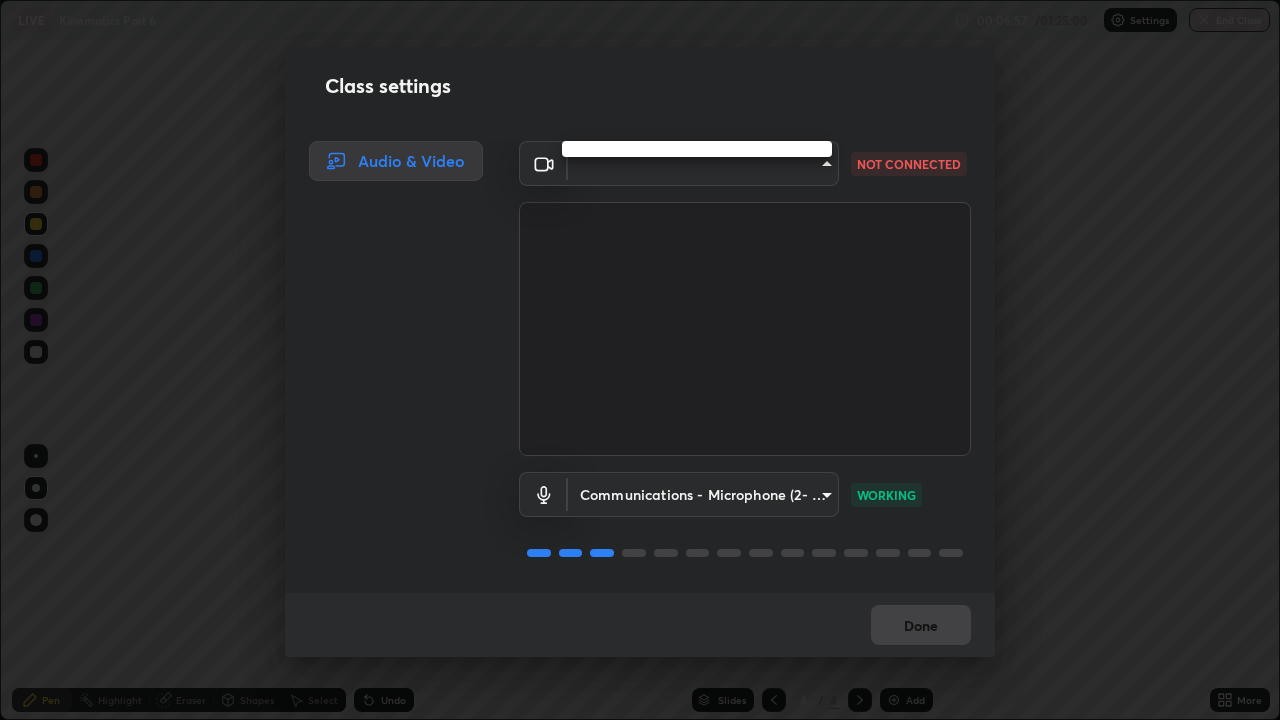 click at bounding box center [640, 360] 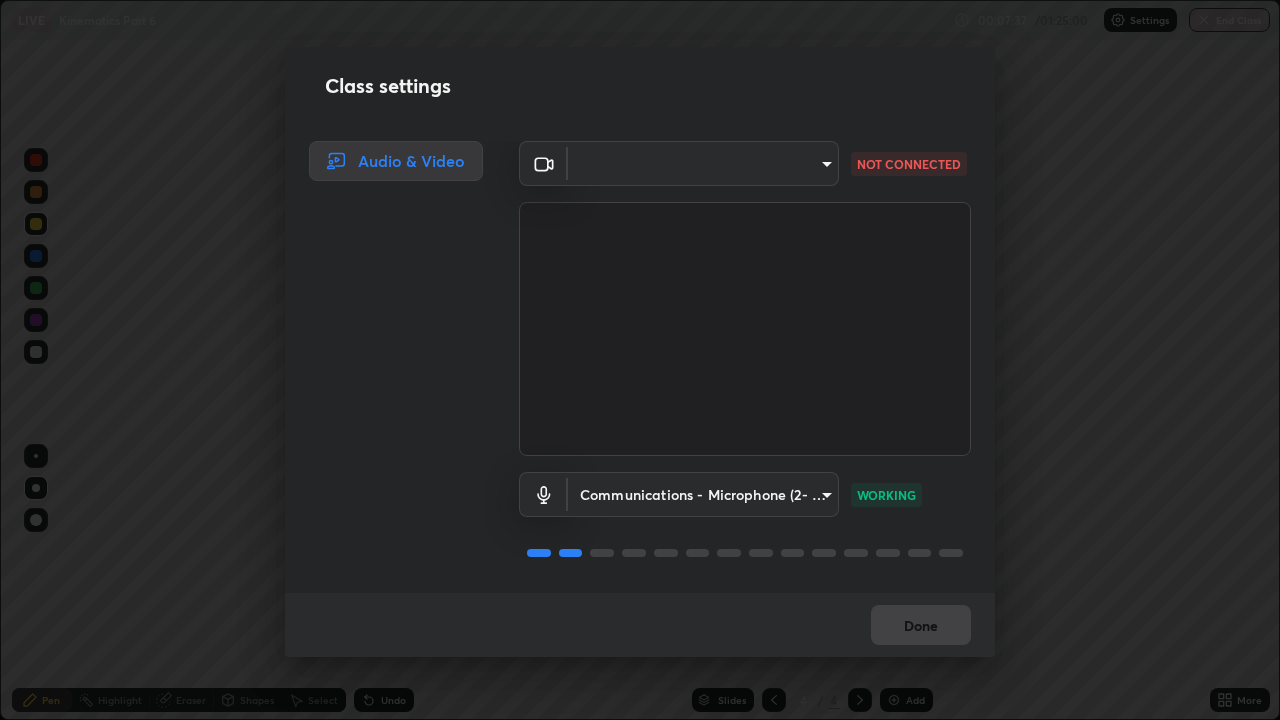 click on "Erase all LIVE Kinematics Part 6 00:07:37 / 01:25:00 Settings End Class Setting up your live class Kinematics Part 6 • L26 of Course On Physics for Foundation Class X 1 2026 [FIRST] [LAST] Pen Highlight Eraser Shapes Select Undo Slides 4 / 4 Add More Enable hand raising Enable raise hand to speak to learners. Once enabled, chat will be turned off temporarily. Enable x No doubts shared Encourage your learners to ask a doubt for better clarity Report an issue Reason for reporting Buffering Chat not working Audio - Video sync issue Educator video quality low Attach an image Report Class settings Audio & Video b57c1fdf91d8206b81865365ded90b33d8a1fe1b168775c287efaf3b62837b4c NOT CONNECTED Communications - Microphone (2- High Definition Audio Device) communications WORKING Done" at bounding box center (640, 360) 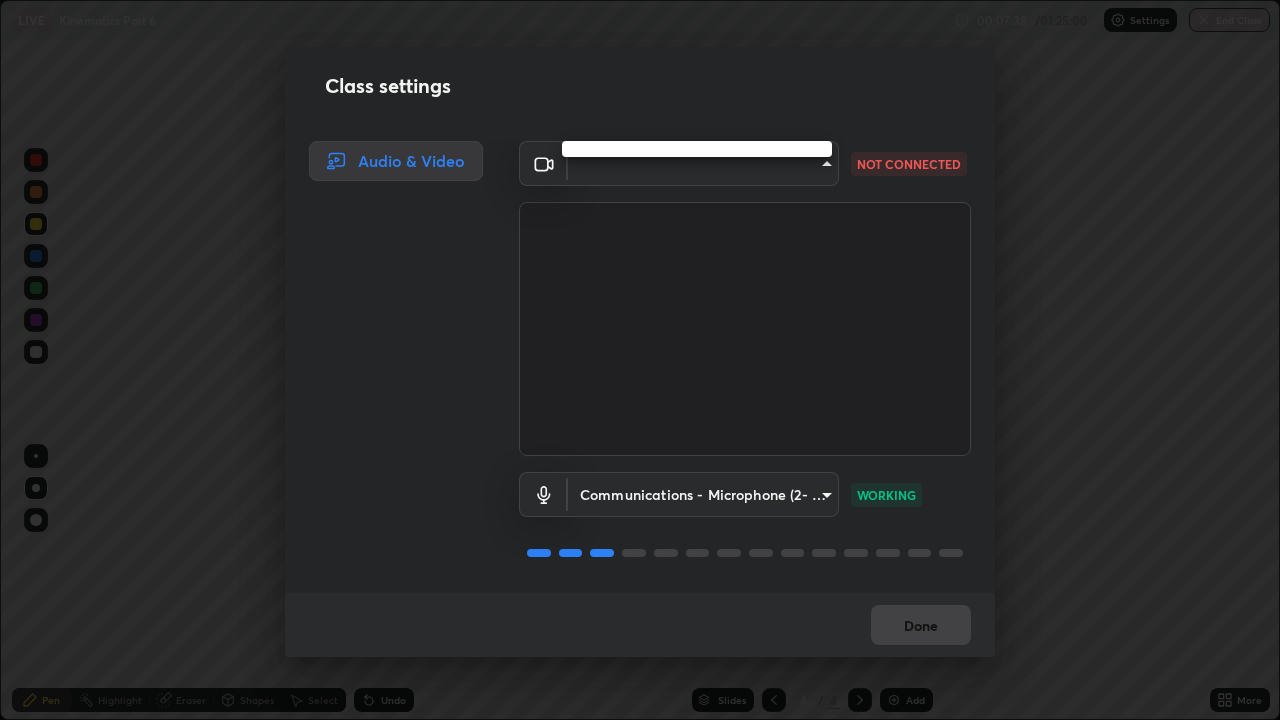 click at bounding box center (697, 149) 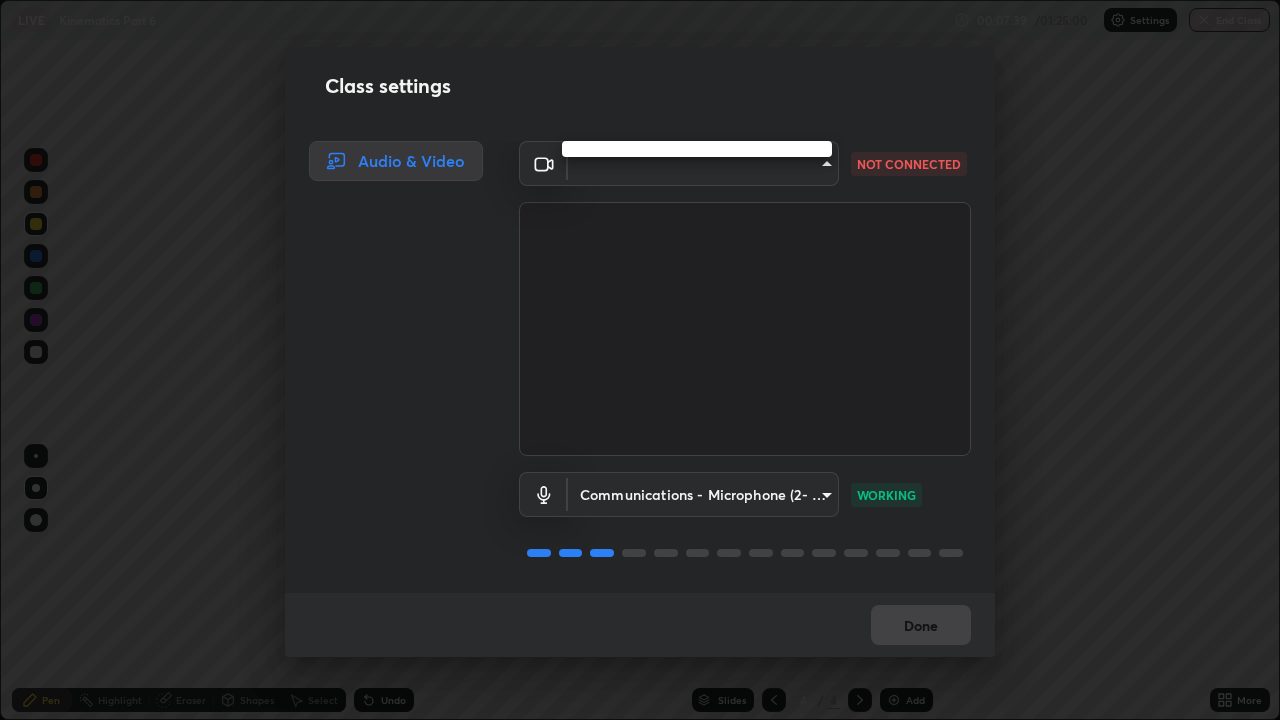 click at bounding box center [640, 360] 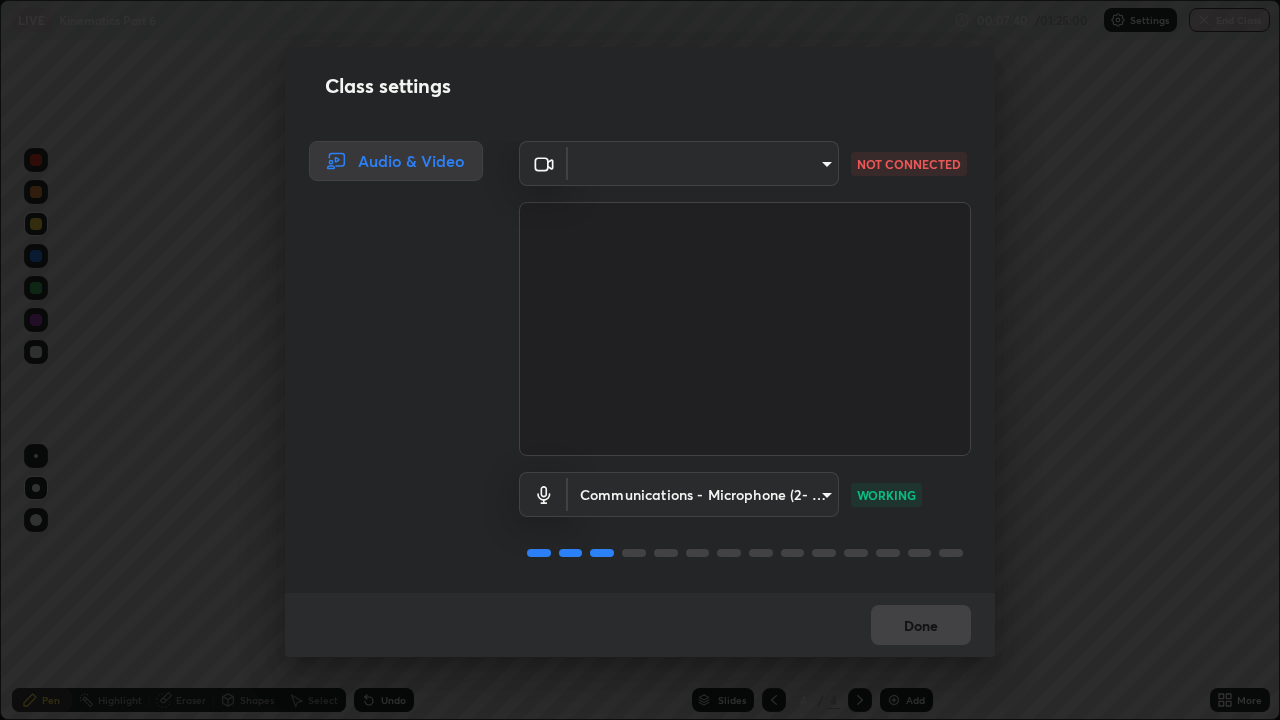 click on "Erase all LIVE Kinematics Part 6 00:07:40 / 01:25:00 Settings End Class Setting up your live class Kinematics Part 6 • L26 of Course On Physics for Foundation Class X 1 2026 [FIRST] [LAST] Pen Highlight Eraser Shapes Select Undo Slides 4 / 4 Add More Enable hand raising Enable raise hand to speak to learners. Once enabled, chat will be turned off temporarily. Enable x No doubts shared Encourage your learners to ask a doubt for better clarity Report an issue Reason for reporting Buffering Chat not working Audio - Video sync issue Educator video quality low Attach an image Report Class settings Audio & Video b57c1fdf91d8206b81865365ded90b33d8a1fe1b168775c287efaf3b62837b4c NOT CONNECTED Communications - Microphone (2- High Definition Audio Device) communications WORKING Done" at bounding box center (640, 360) 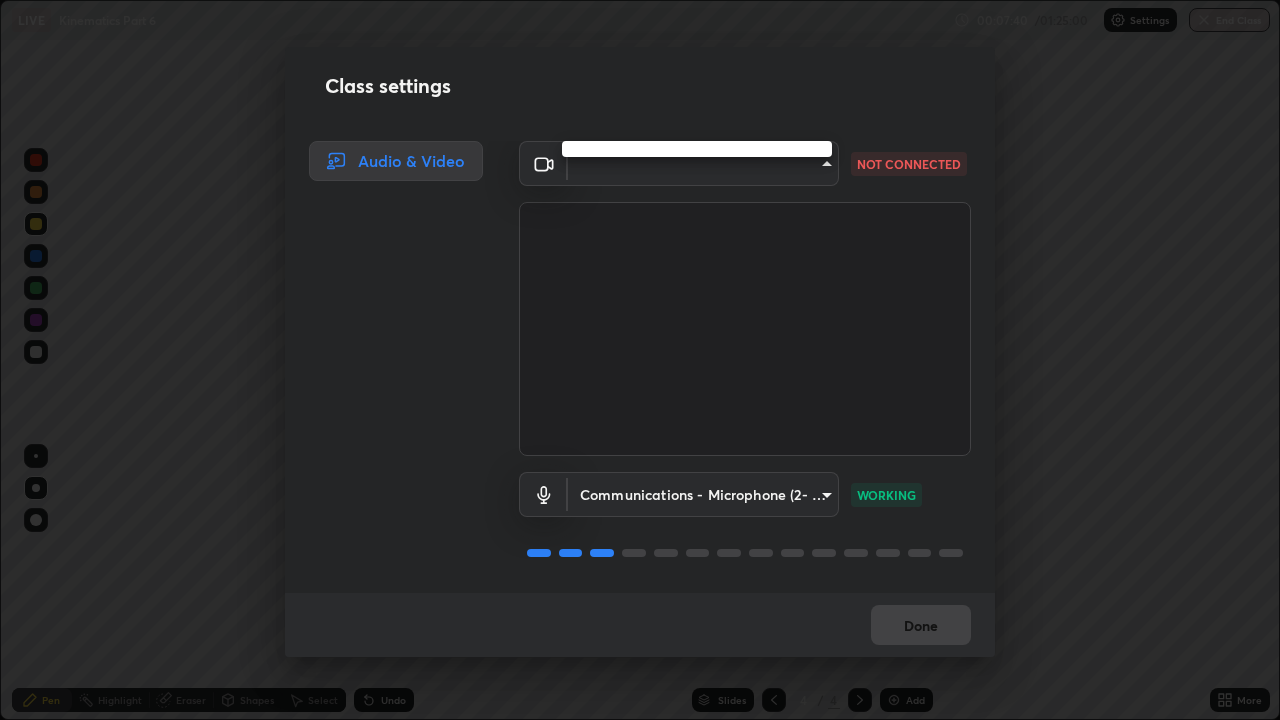 click at bounding box center [640, 360] 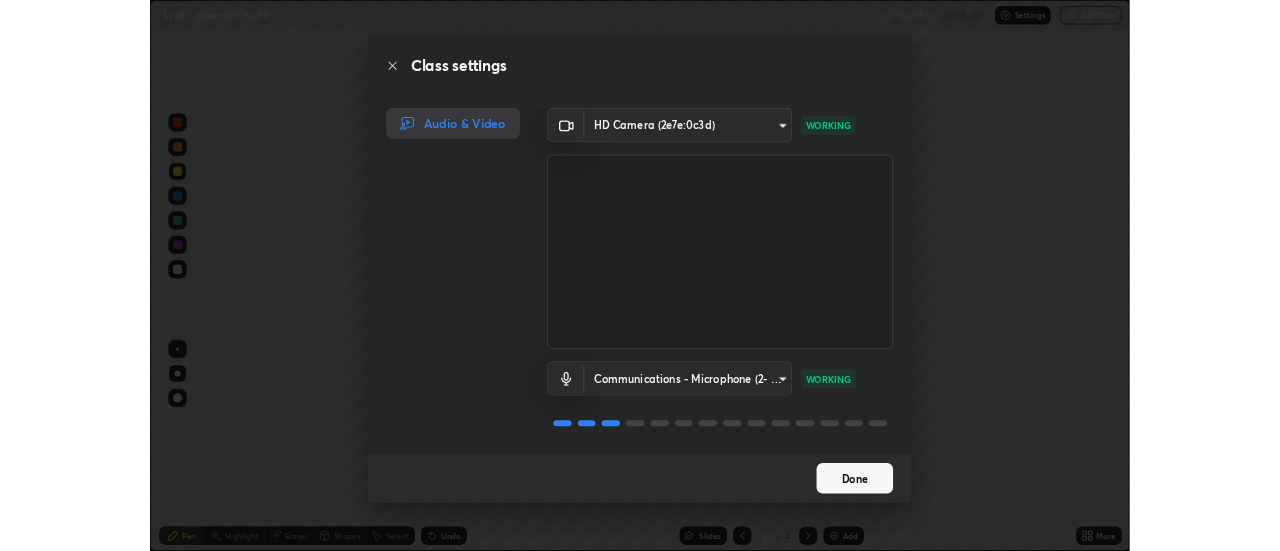 scroll, scrollTop: 2, scrollLeft: 0, axis: vertical 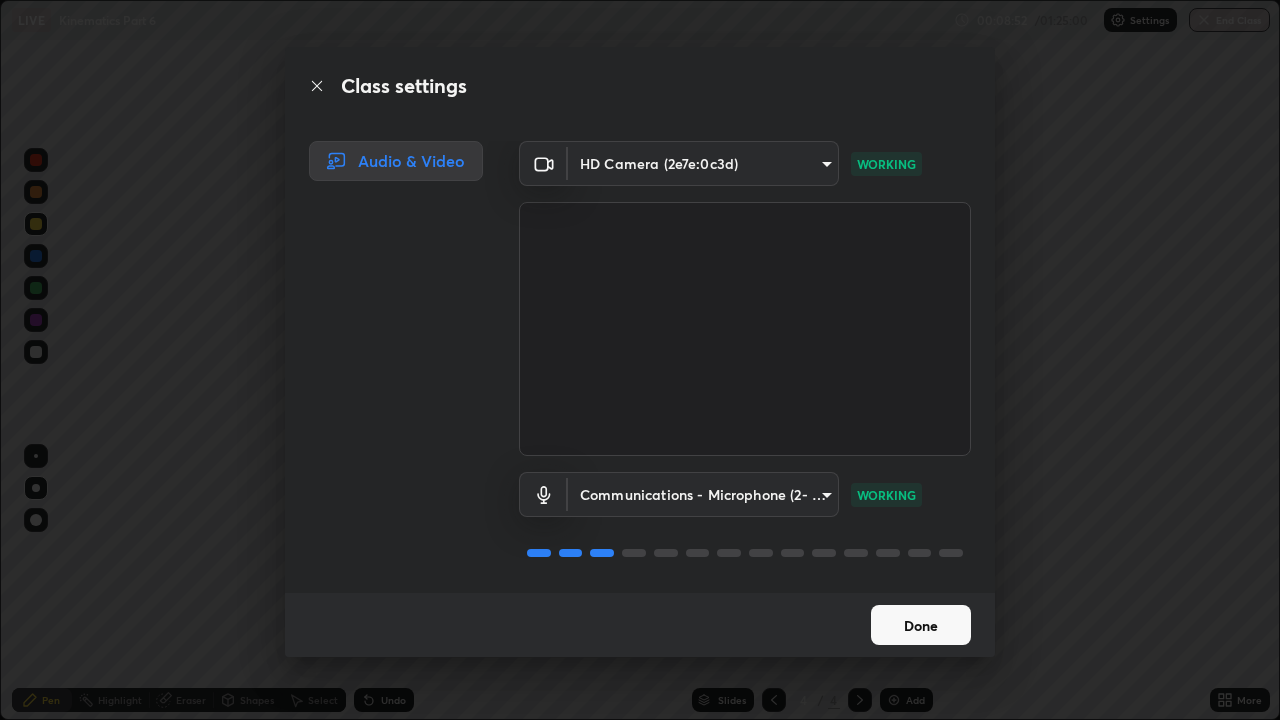click on "Done" at bounding box center [921, 625] 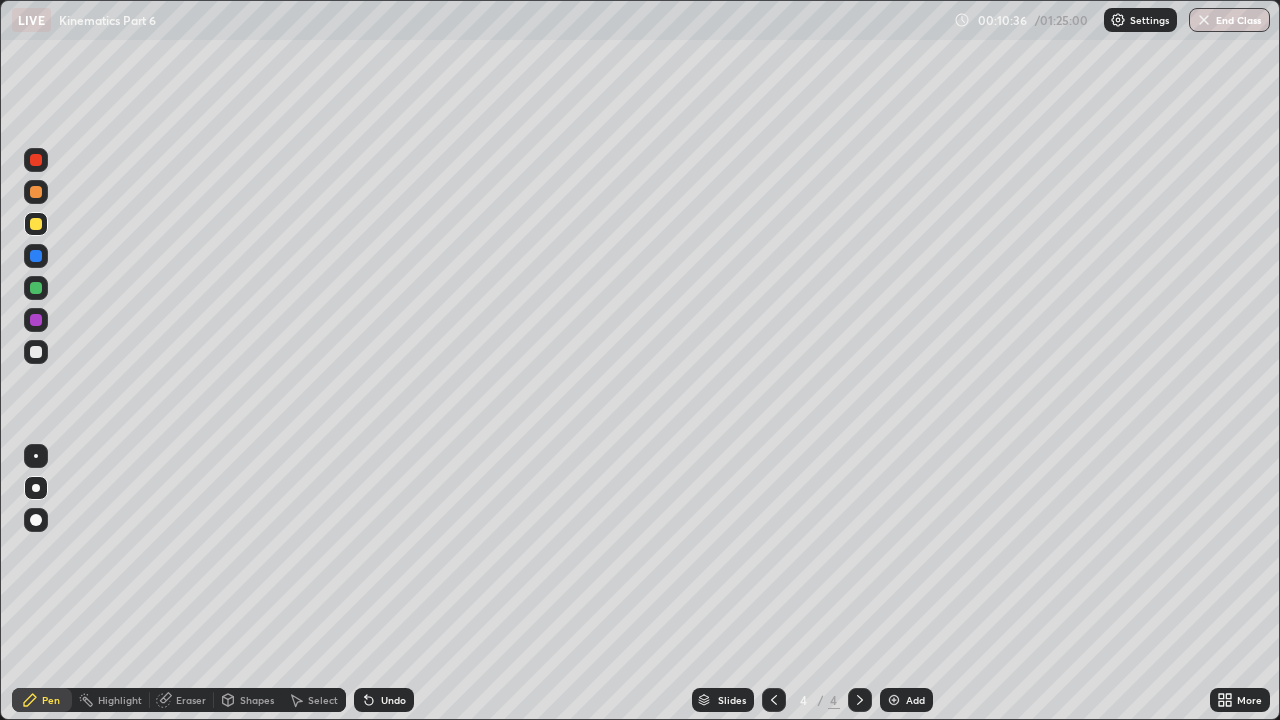 click on "Add" at bounding box center [915, 700] 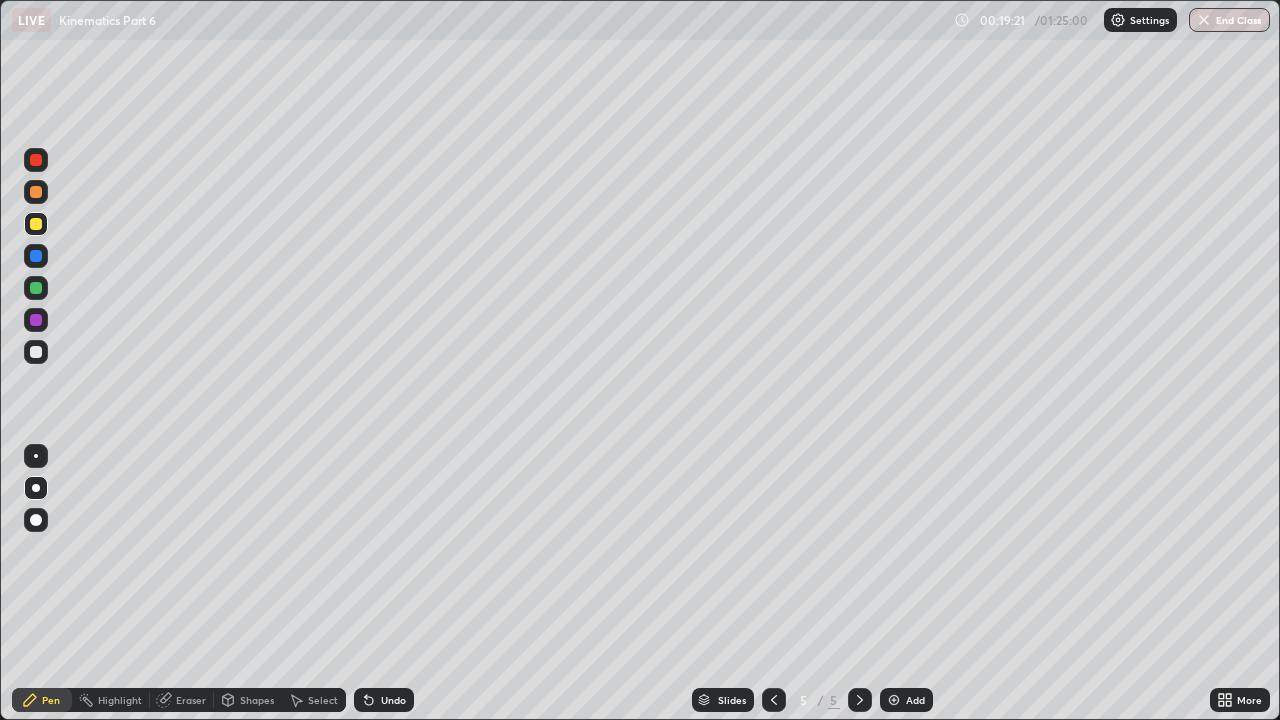 click on "Add" at bounding box center (915, 700) 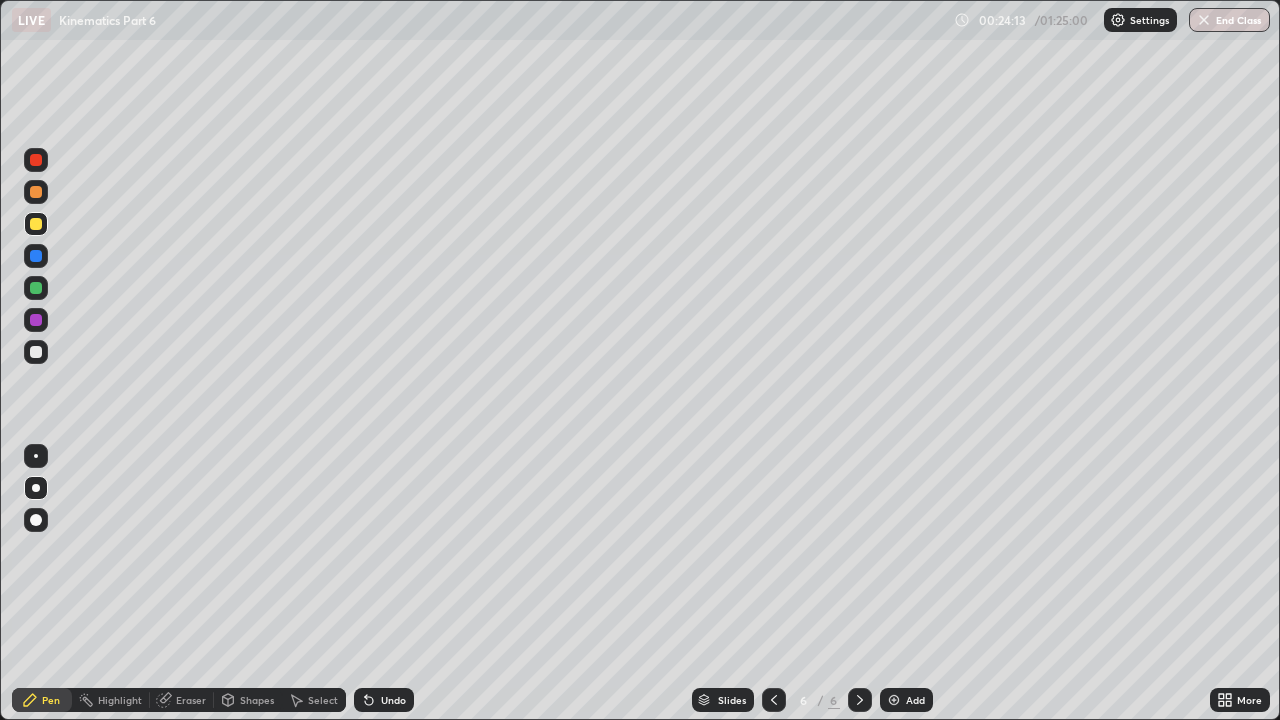click at bounding box center (36, 352) 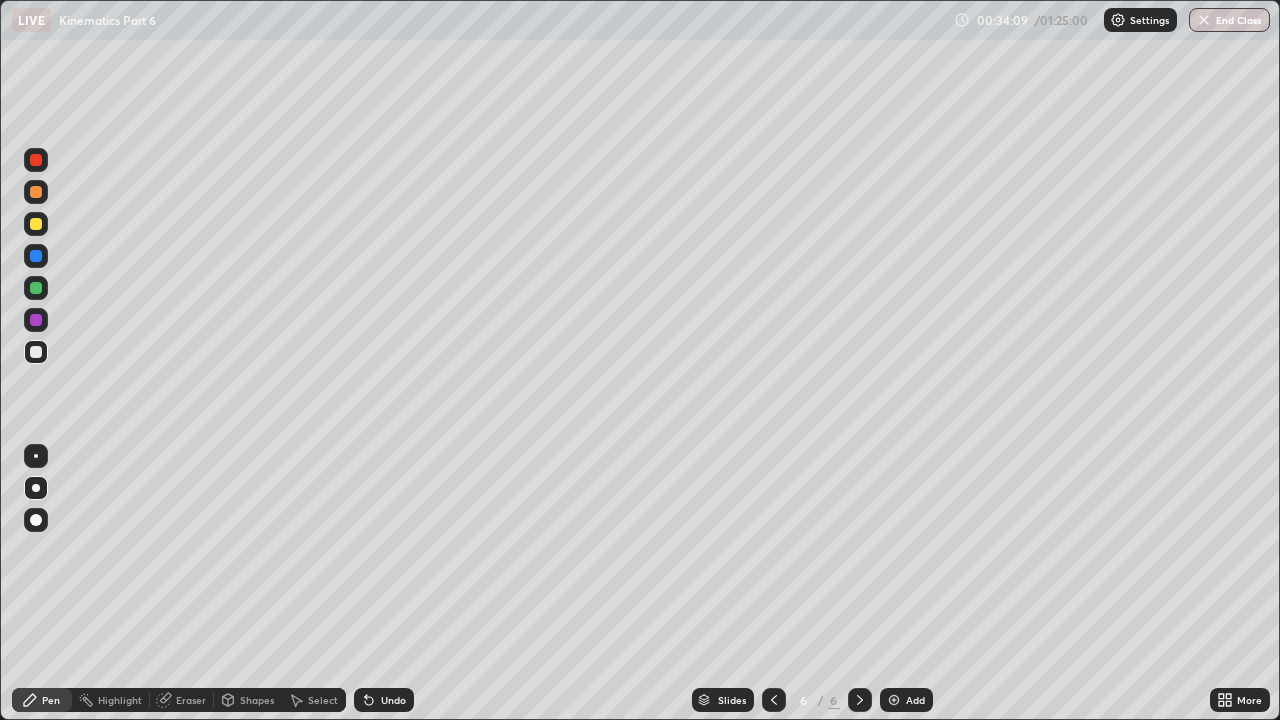 click on "Add" at bounding box center (906, 700) 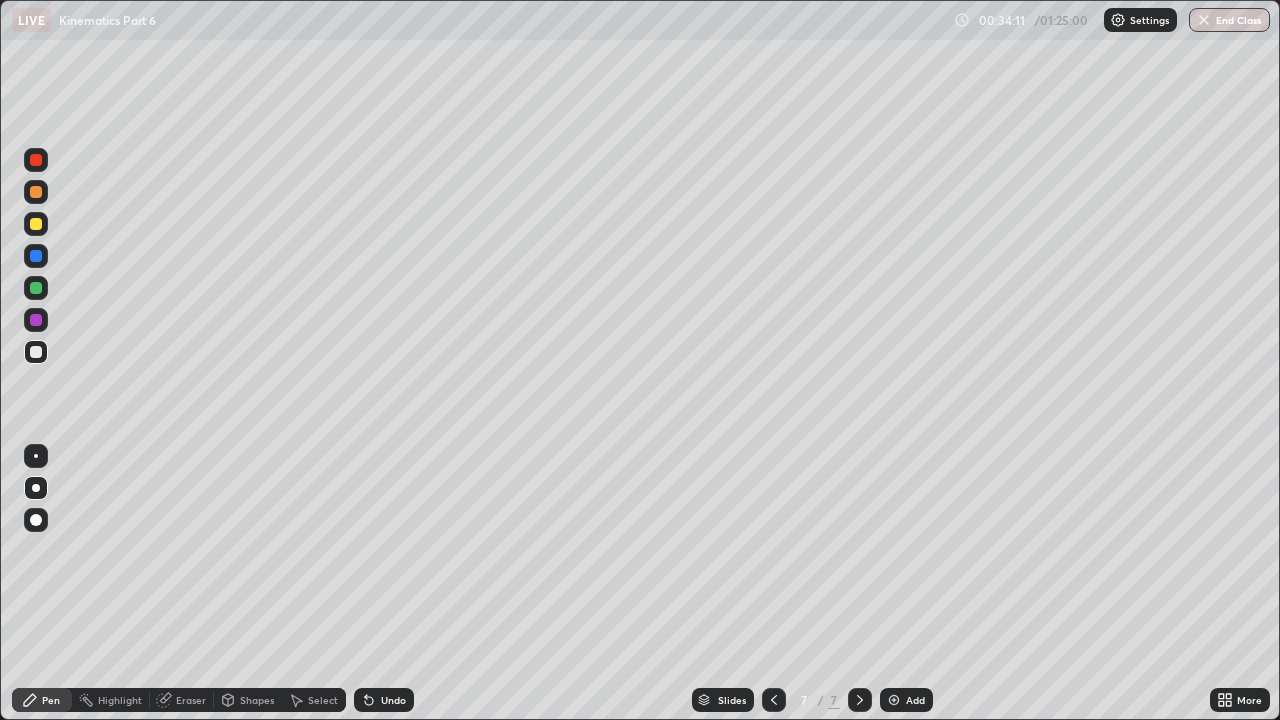 click at bounding box center (36, 224) 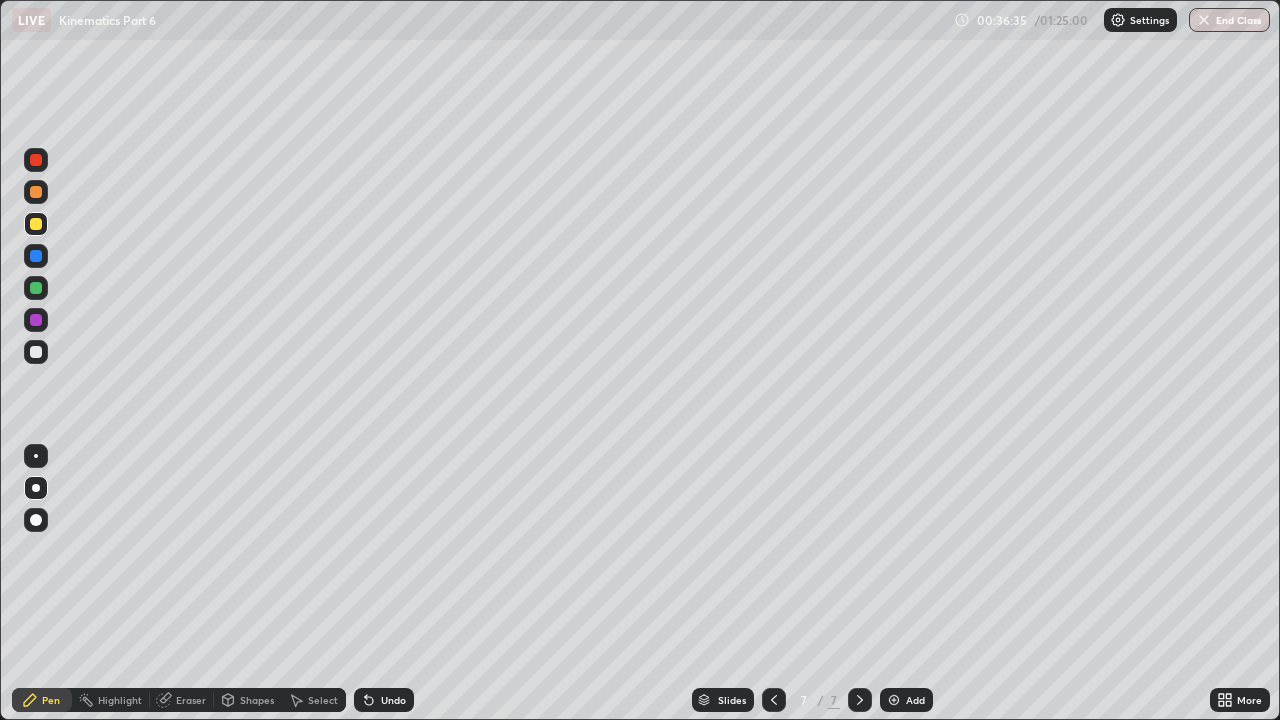 click on "Add" at bounding box center (906, 700) 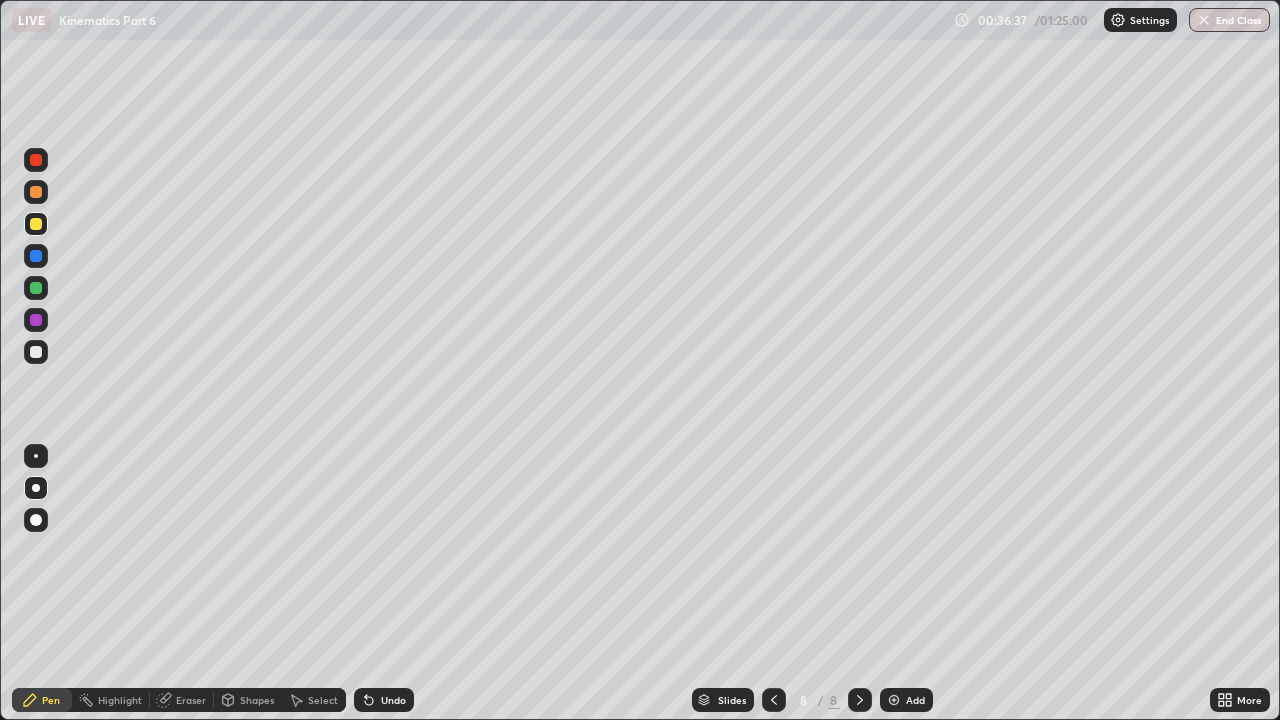 click at bounding box center (36, 352) 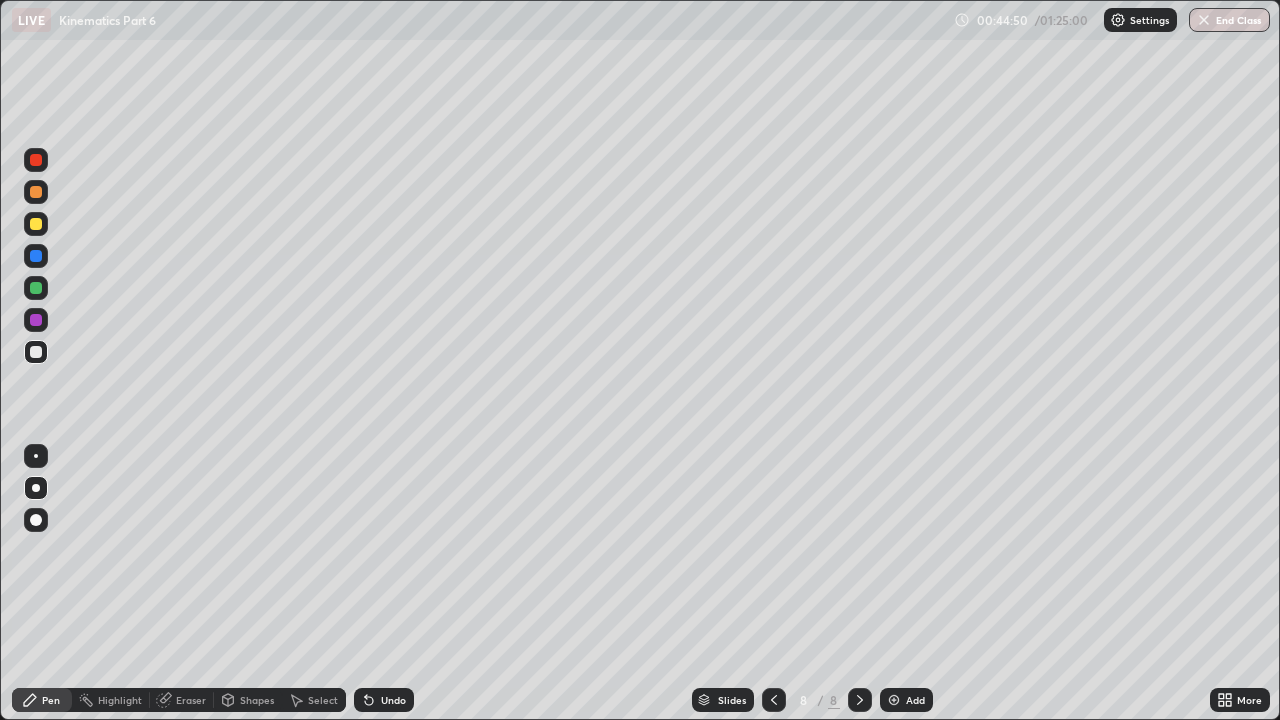 click on "Shapes" at bounding box center [257, 700] 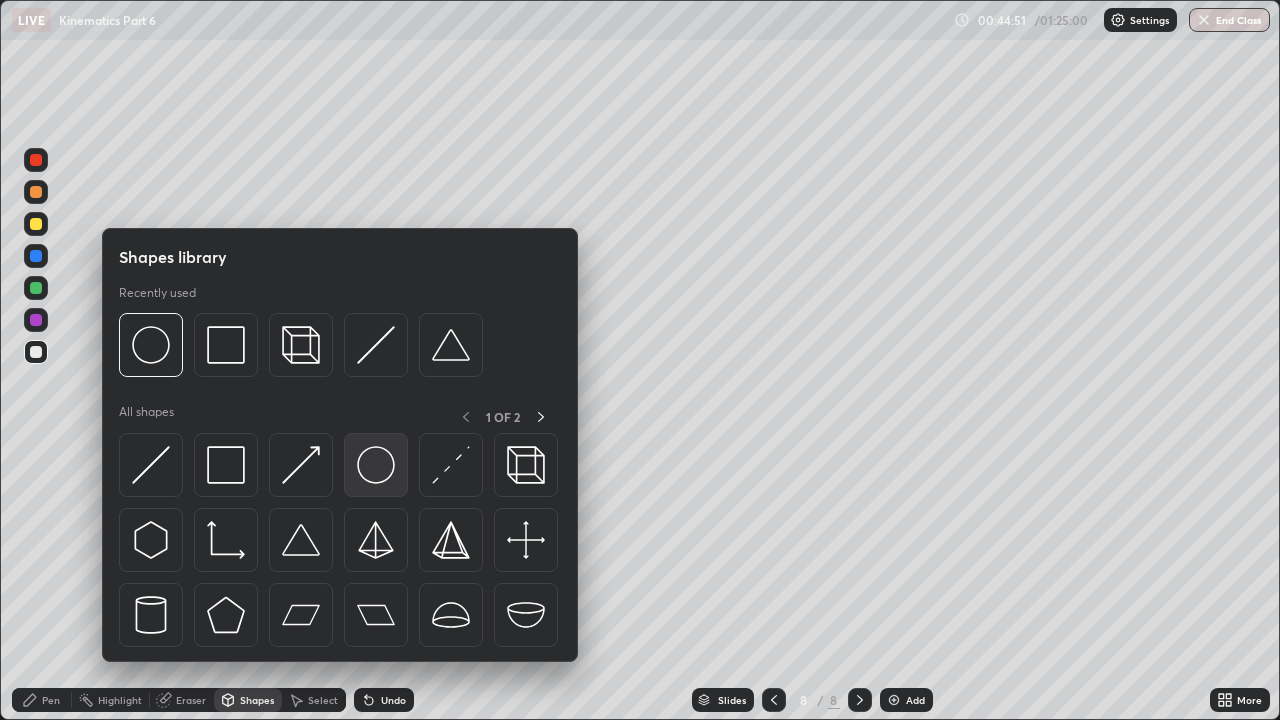 click at bounding box center (376, 465) 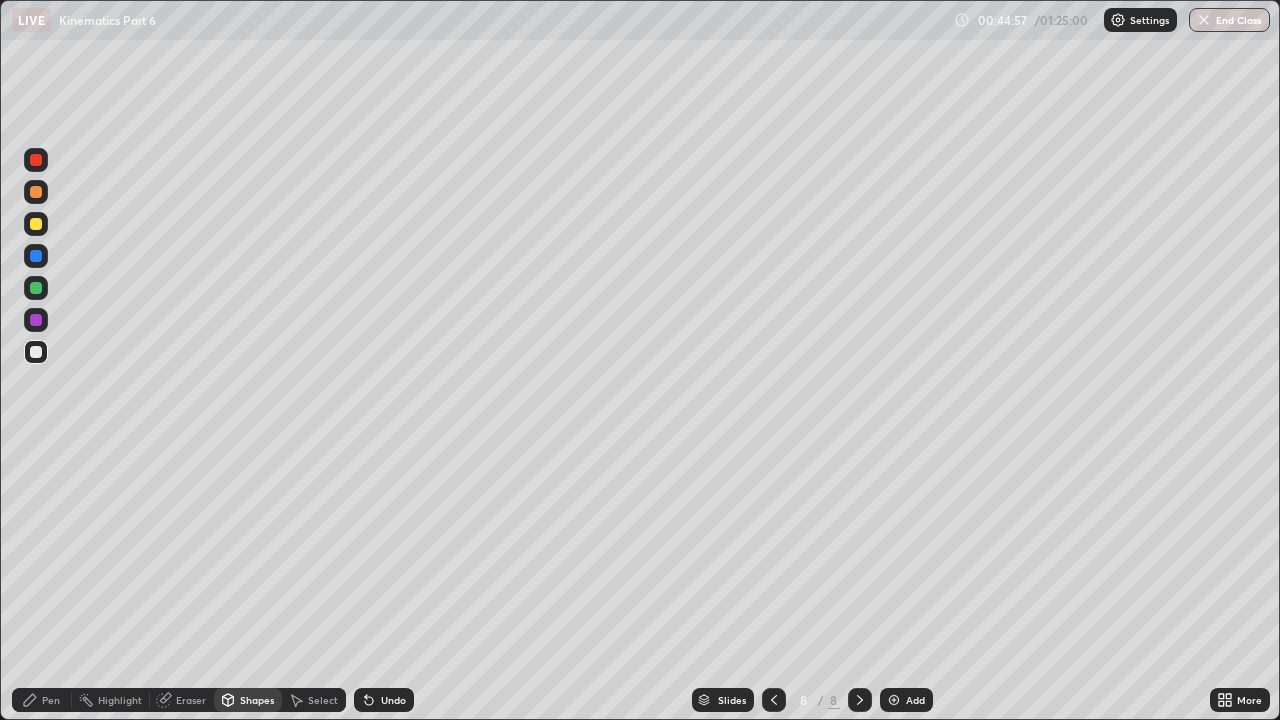 click on "Pen" at bounding box center (51, 700) 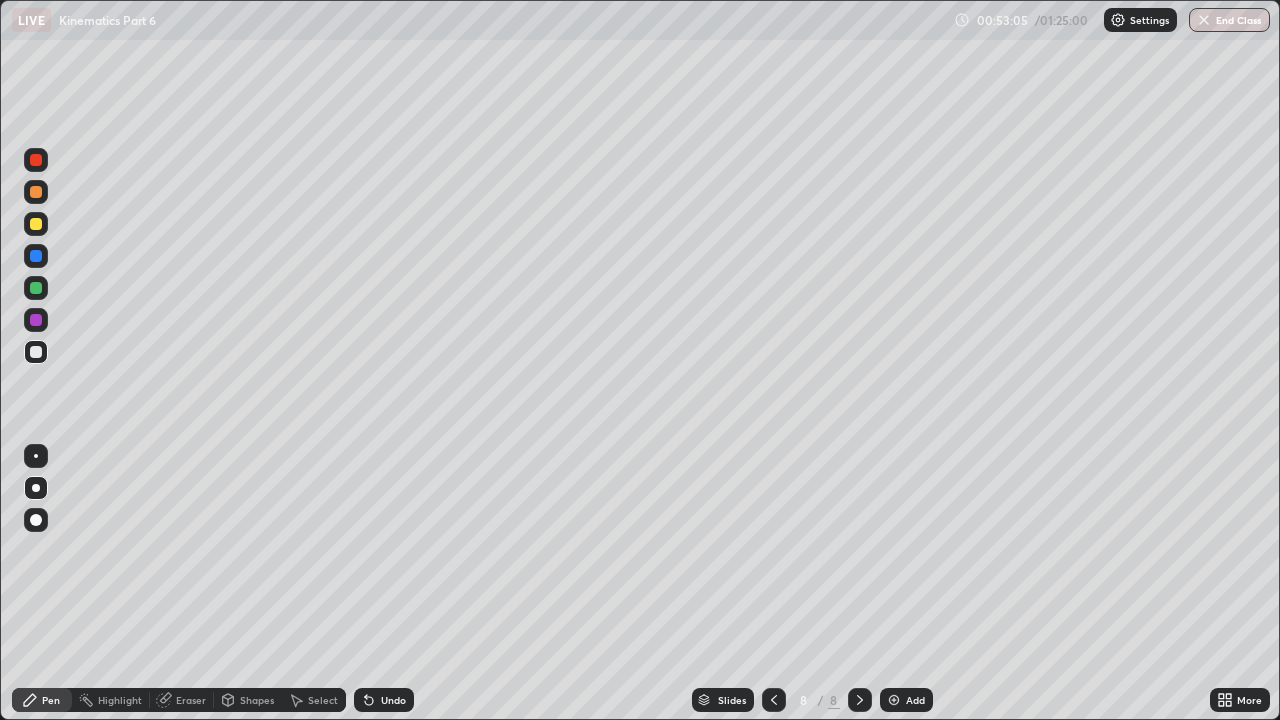 click on "Add" at bounding box center [906, 700] 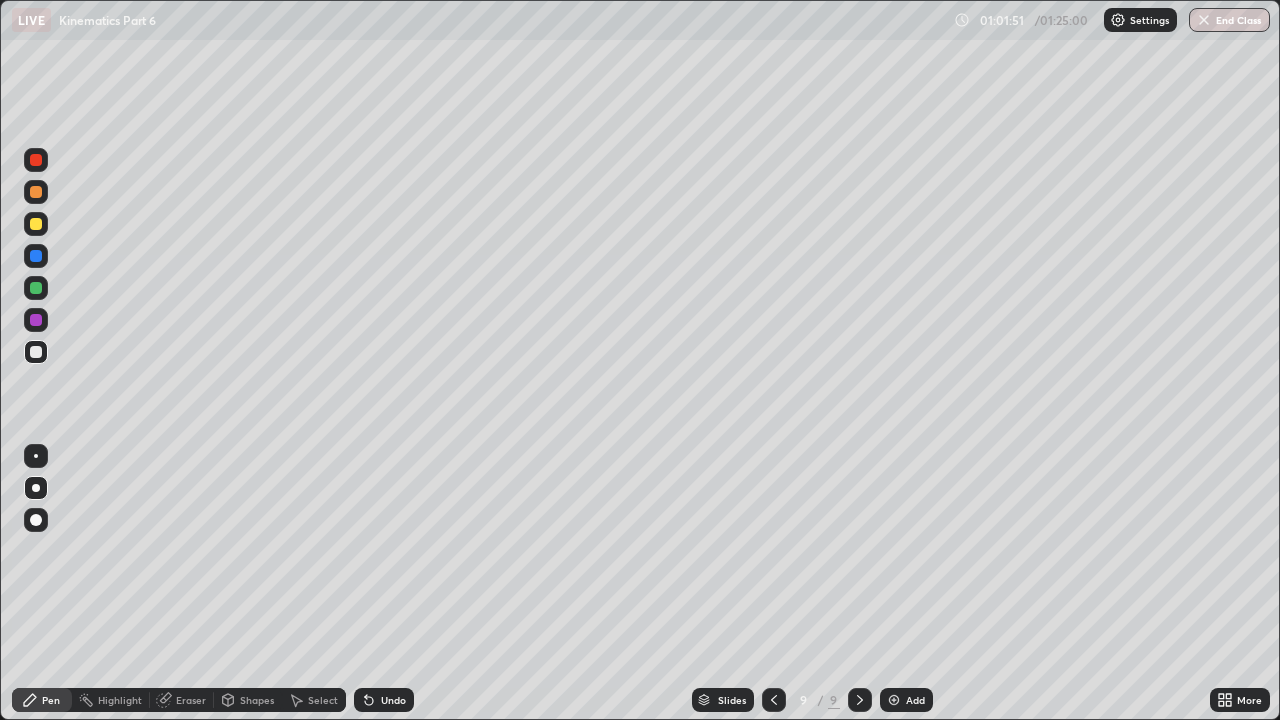 click on "Add" at bounding box center (906, 700) 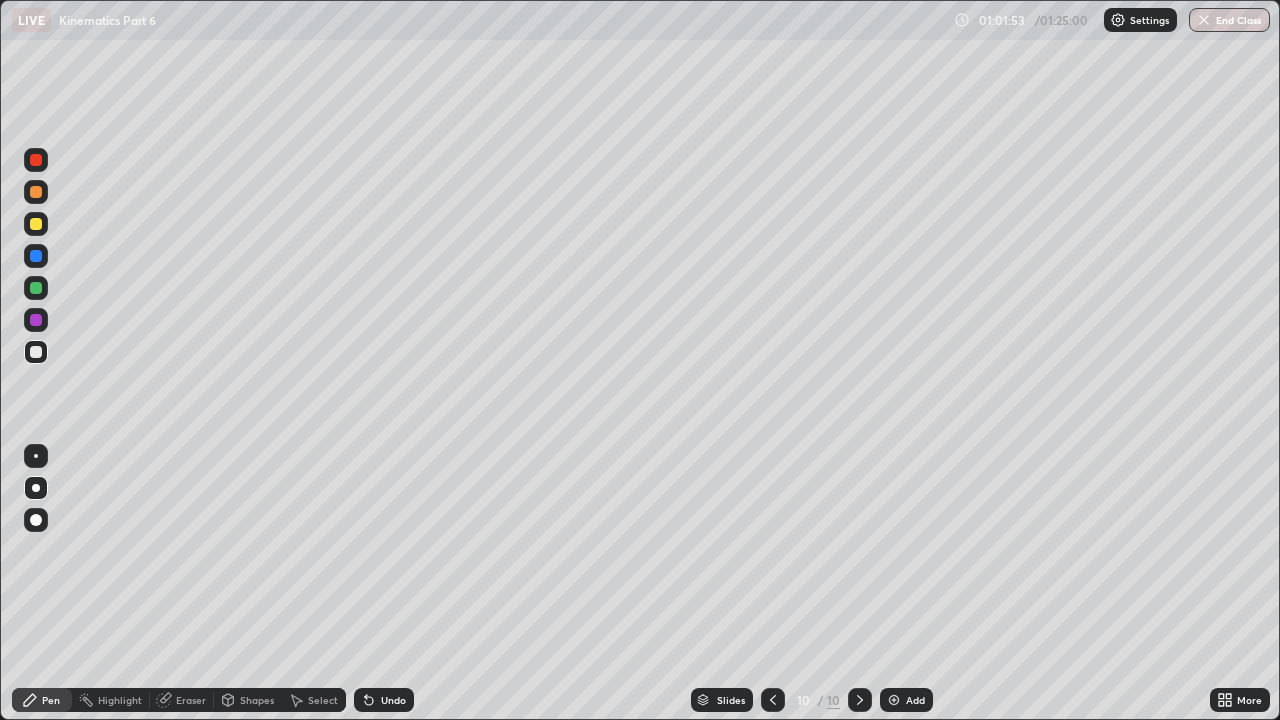 click at bounding box center [36, 352] 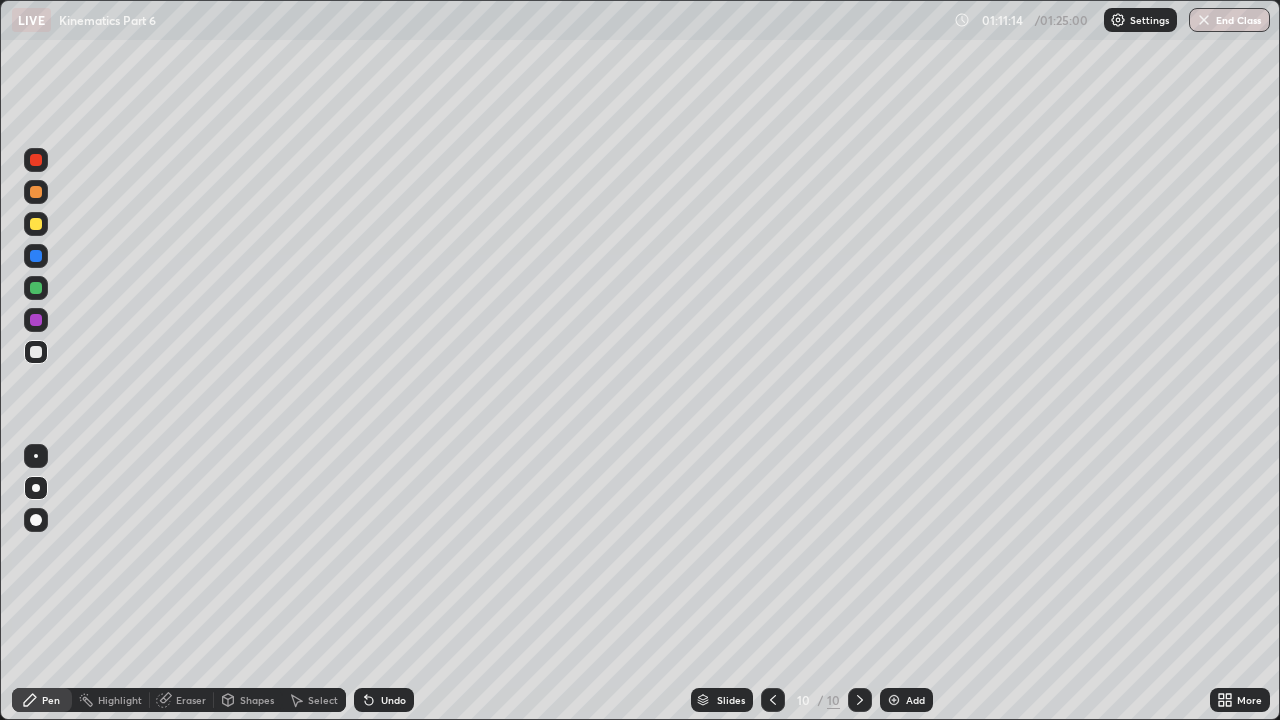 click on "Add" at bounding box center (906, 700) 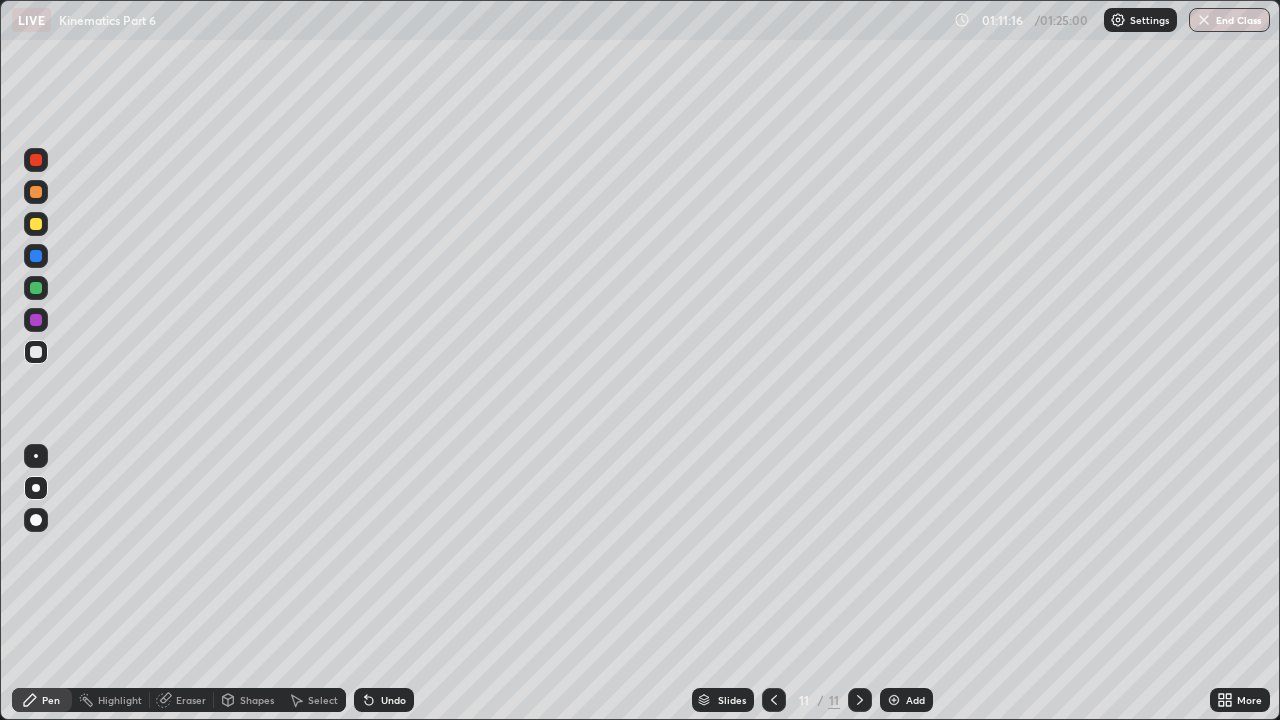 click at bounding box center (36, 224) 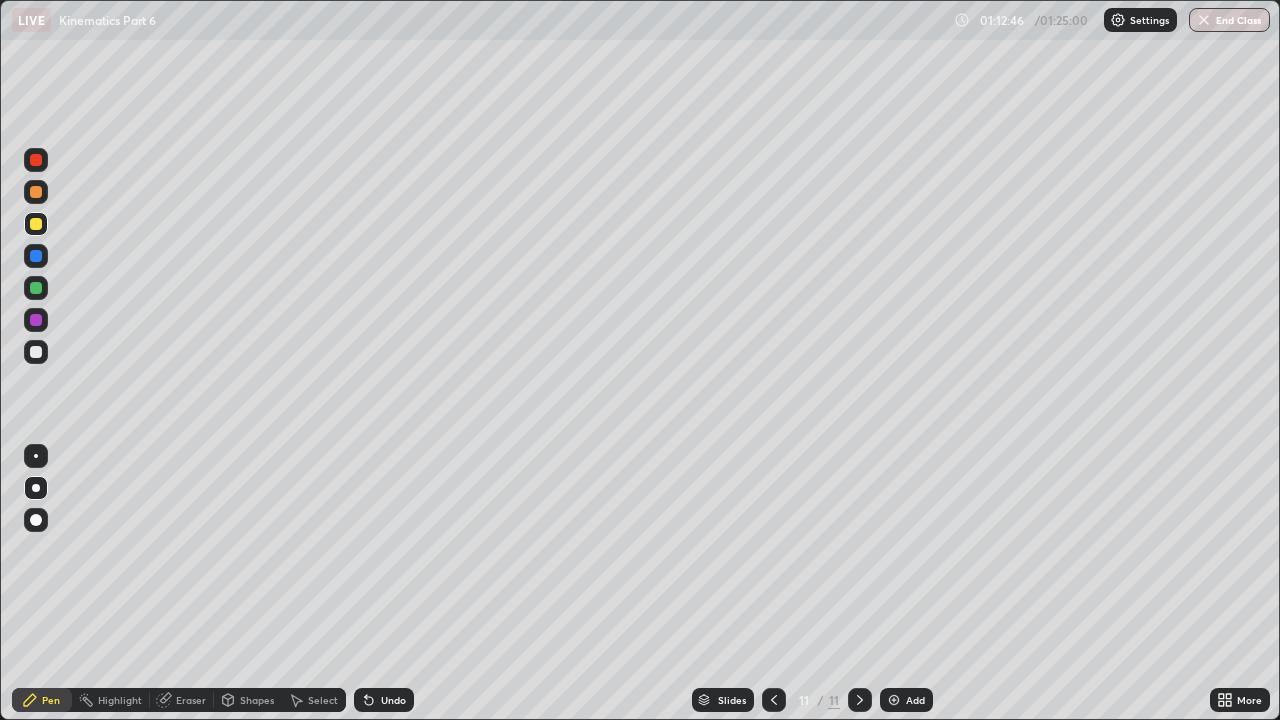 click on "End Class" at bounding box center [1229, 20] 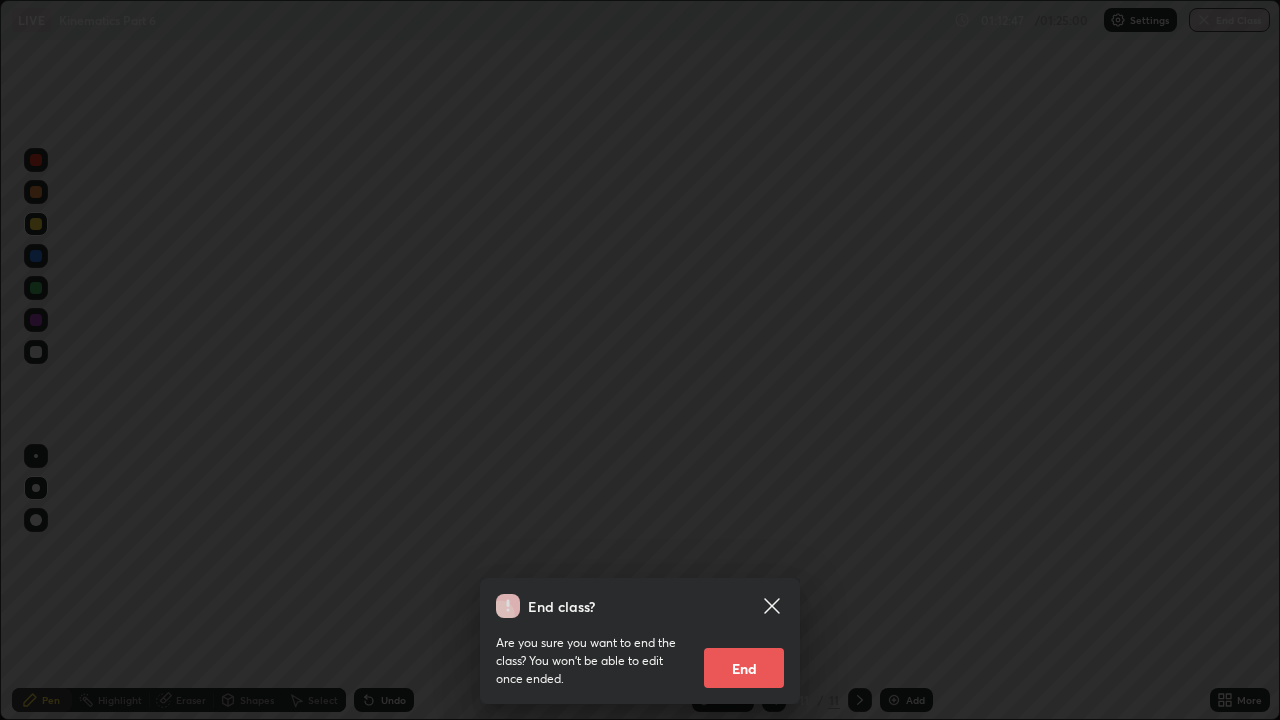 click on "End" at bounding box center [744, 668] 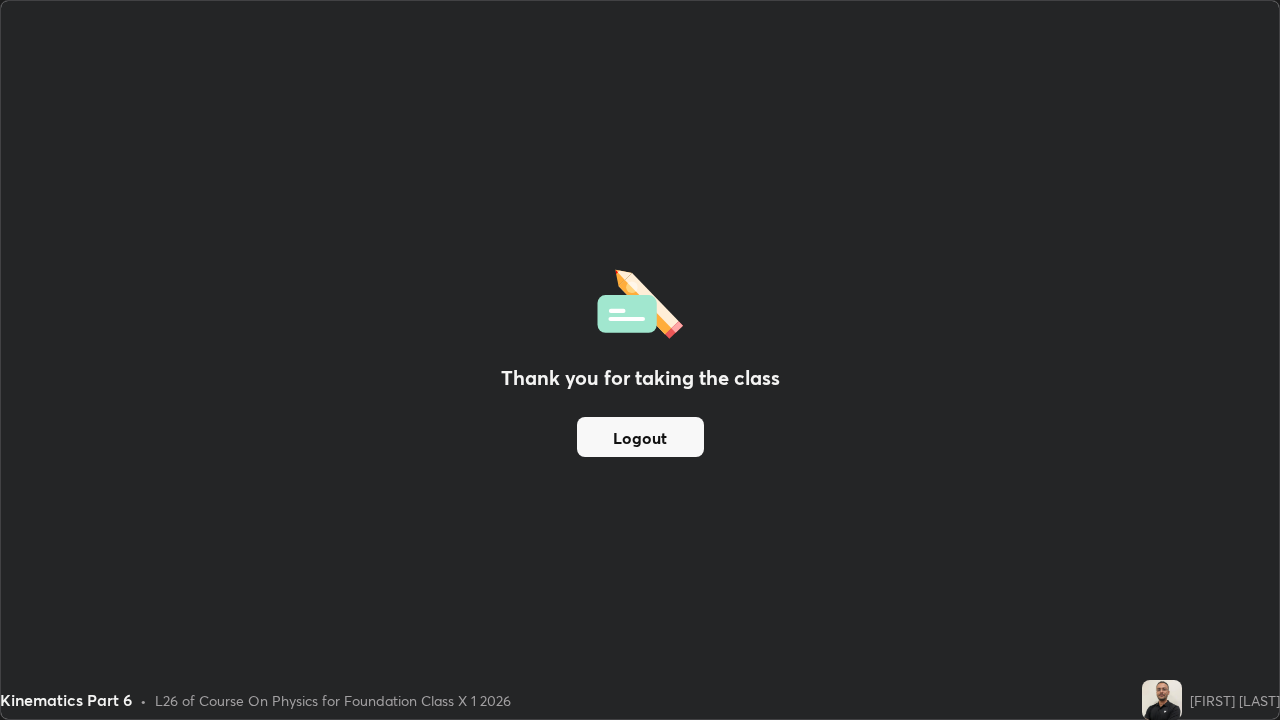 click on "Logout" at bounding box center (640, 437) 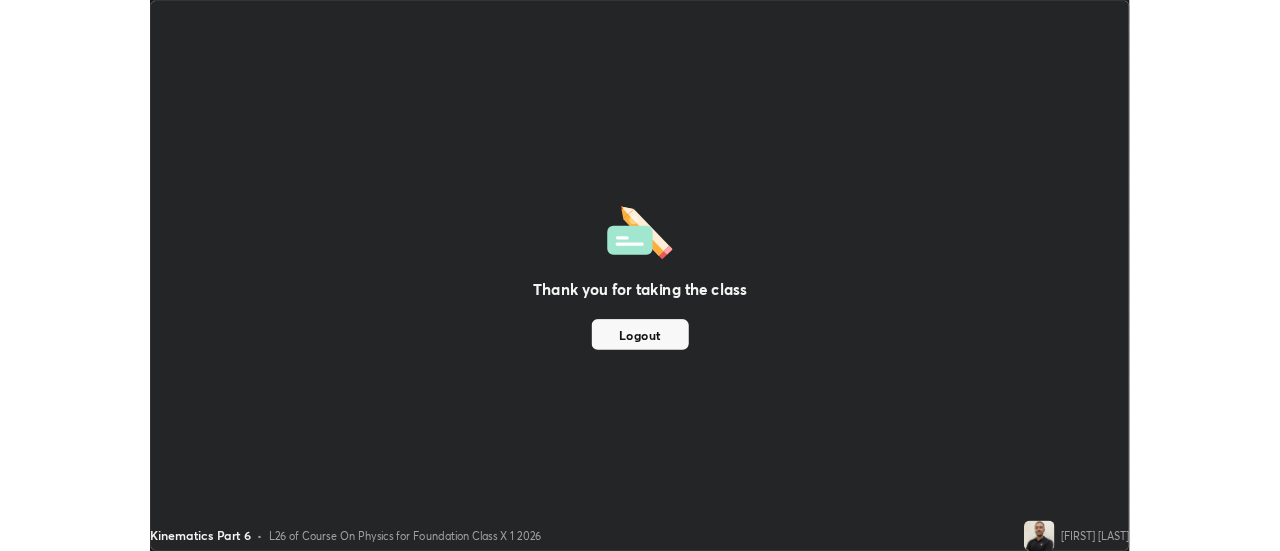 scroll, scrollTop: 551, scrollLeft: 1280, axis: both 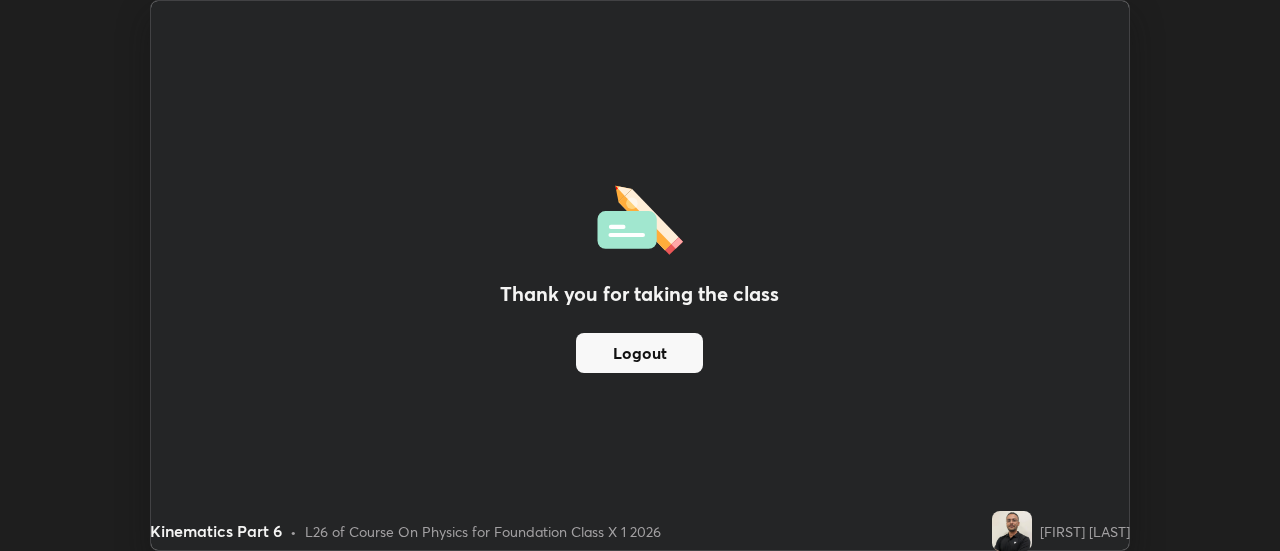 click on "Logout" at bounding box center (639, 353) 